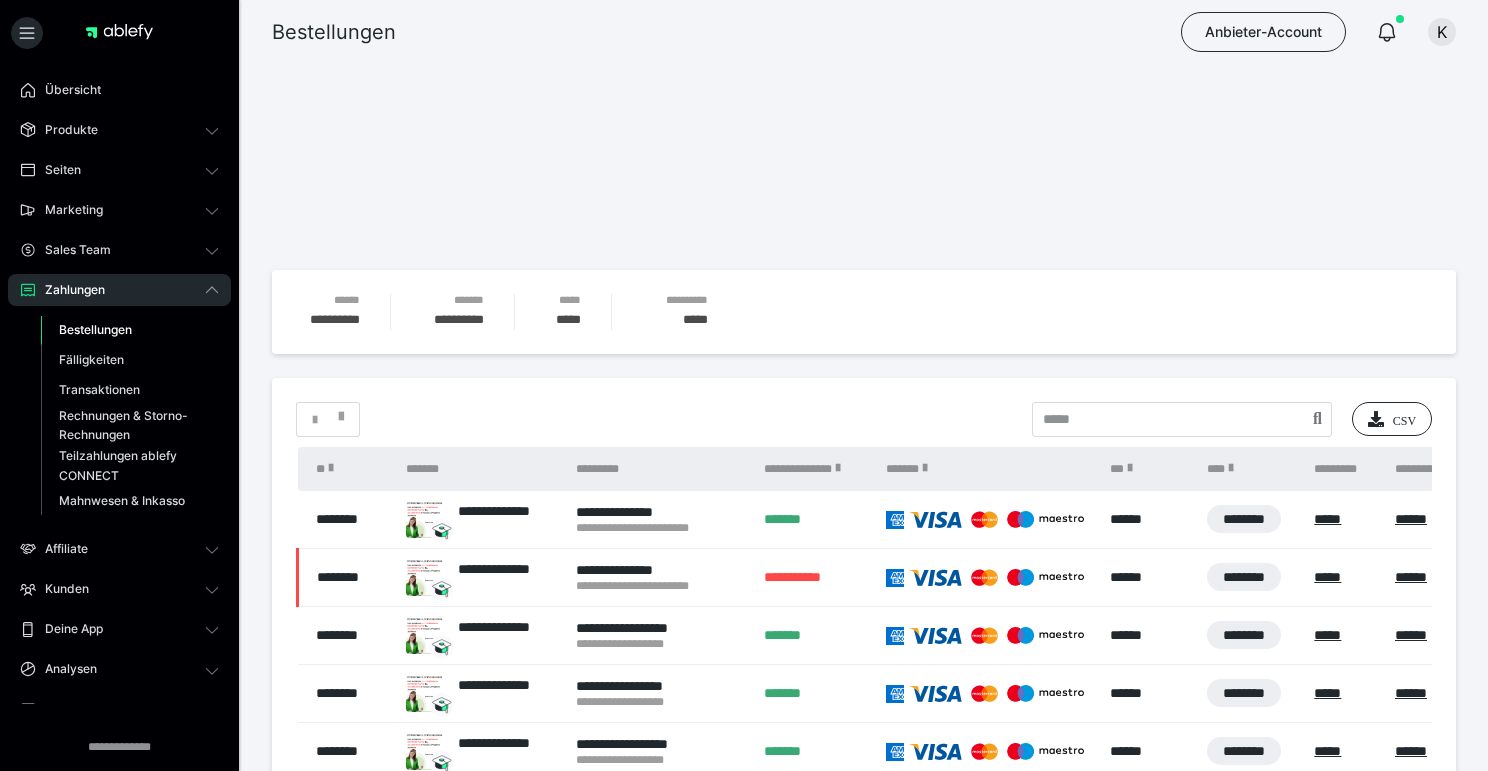 scroll, scrollTop: 0, scrollLeft: 0, axis: both 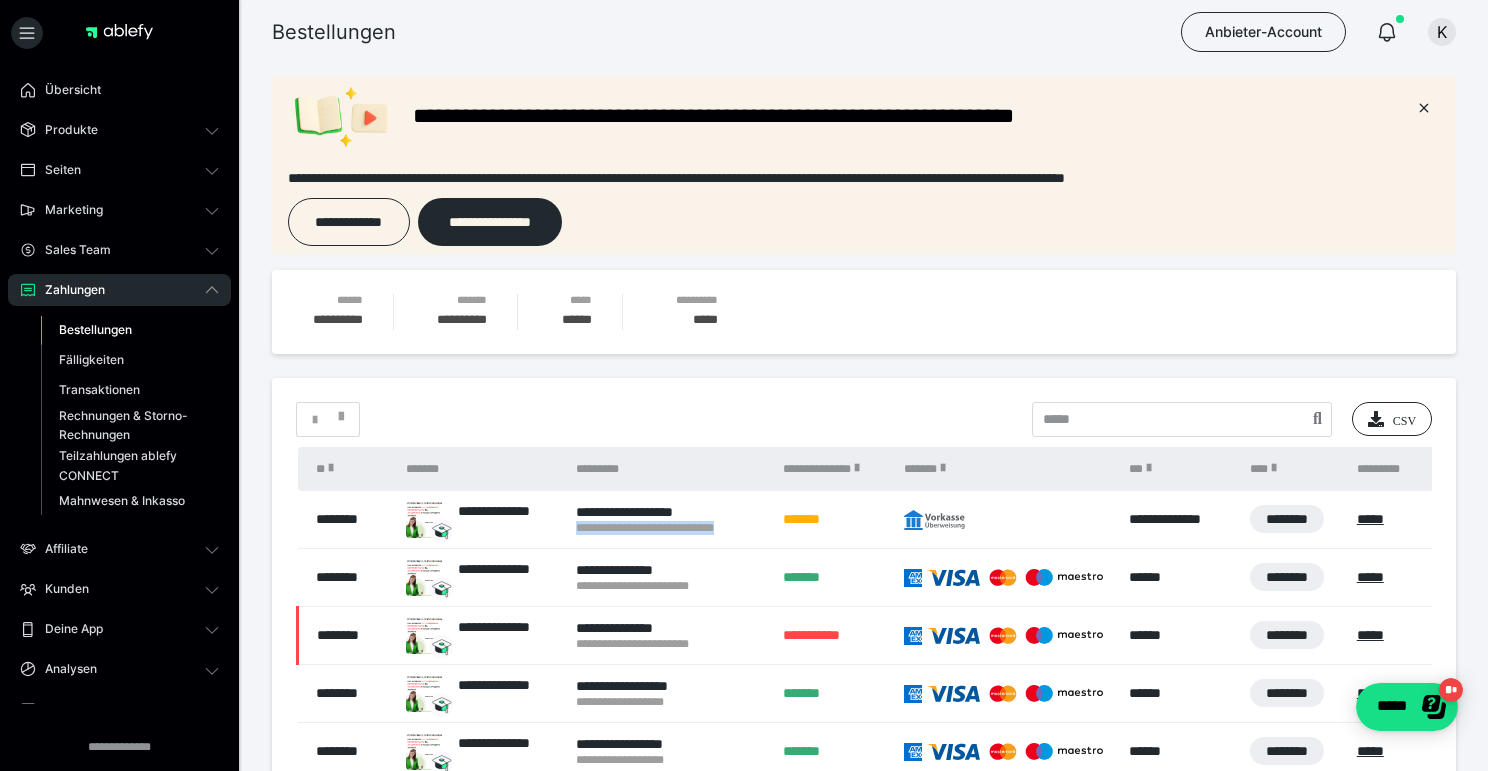 drag, startPoint x: 568, startPoint y: 529, endPoint x: 751, endPoint y: 538, distance: 183.22118 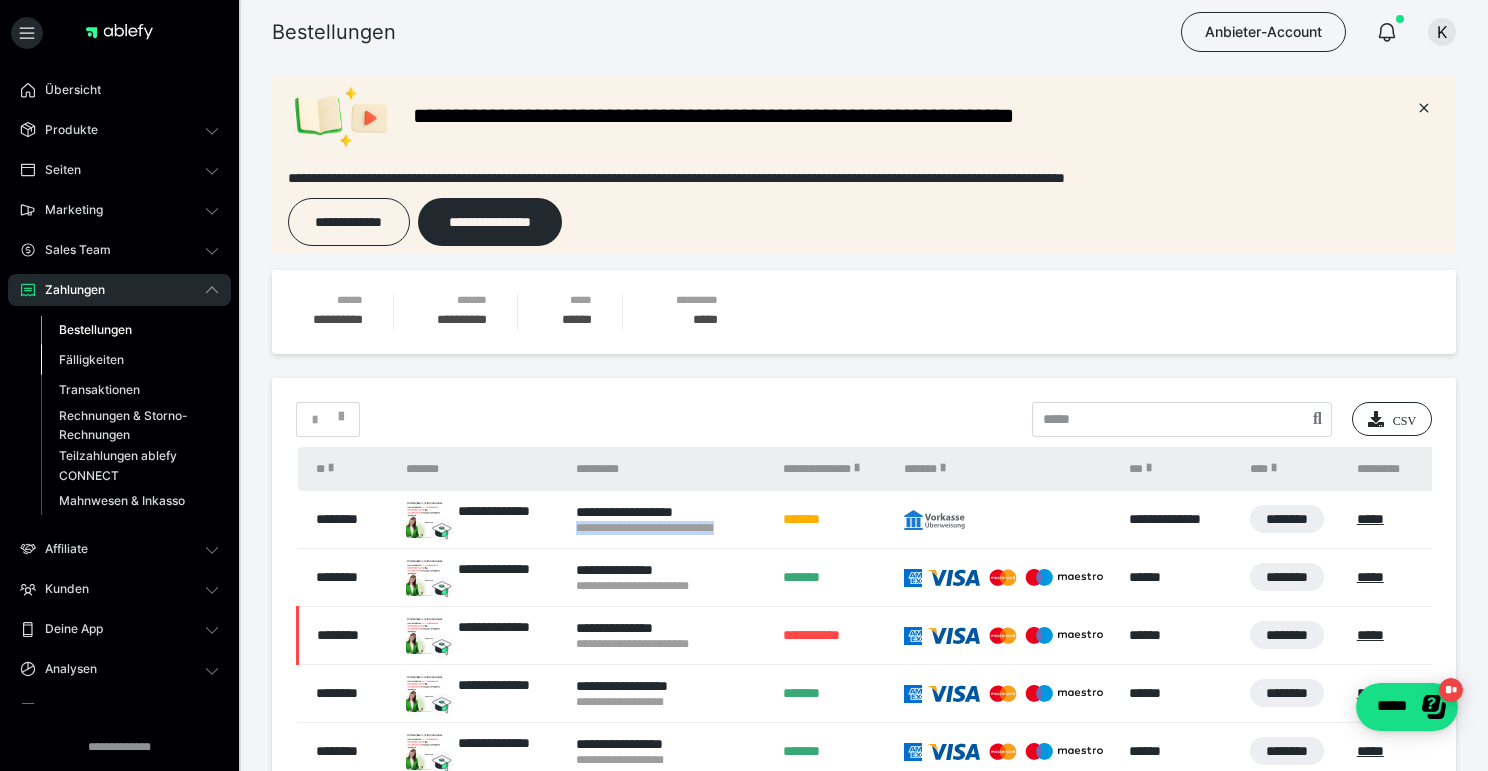 scroll, scrollTop: 5, scrollLeft: 0, axis: vertical 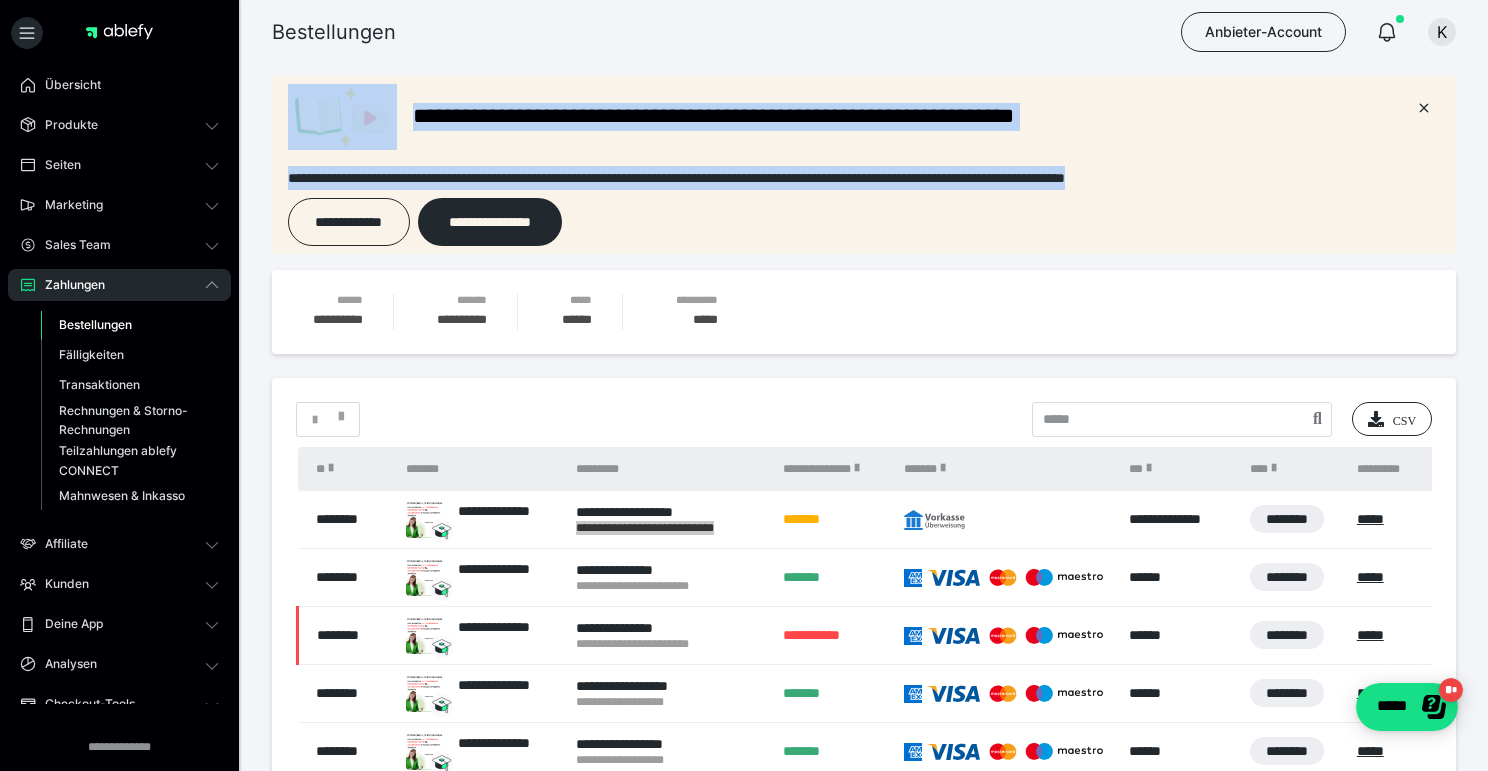 drag, startPoint x: 835, startPoint y: 254, endPoint x: 839, endPoint y: 68, distance: 186.043 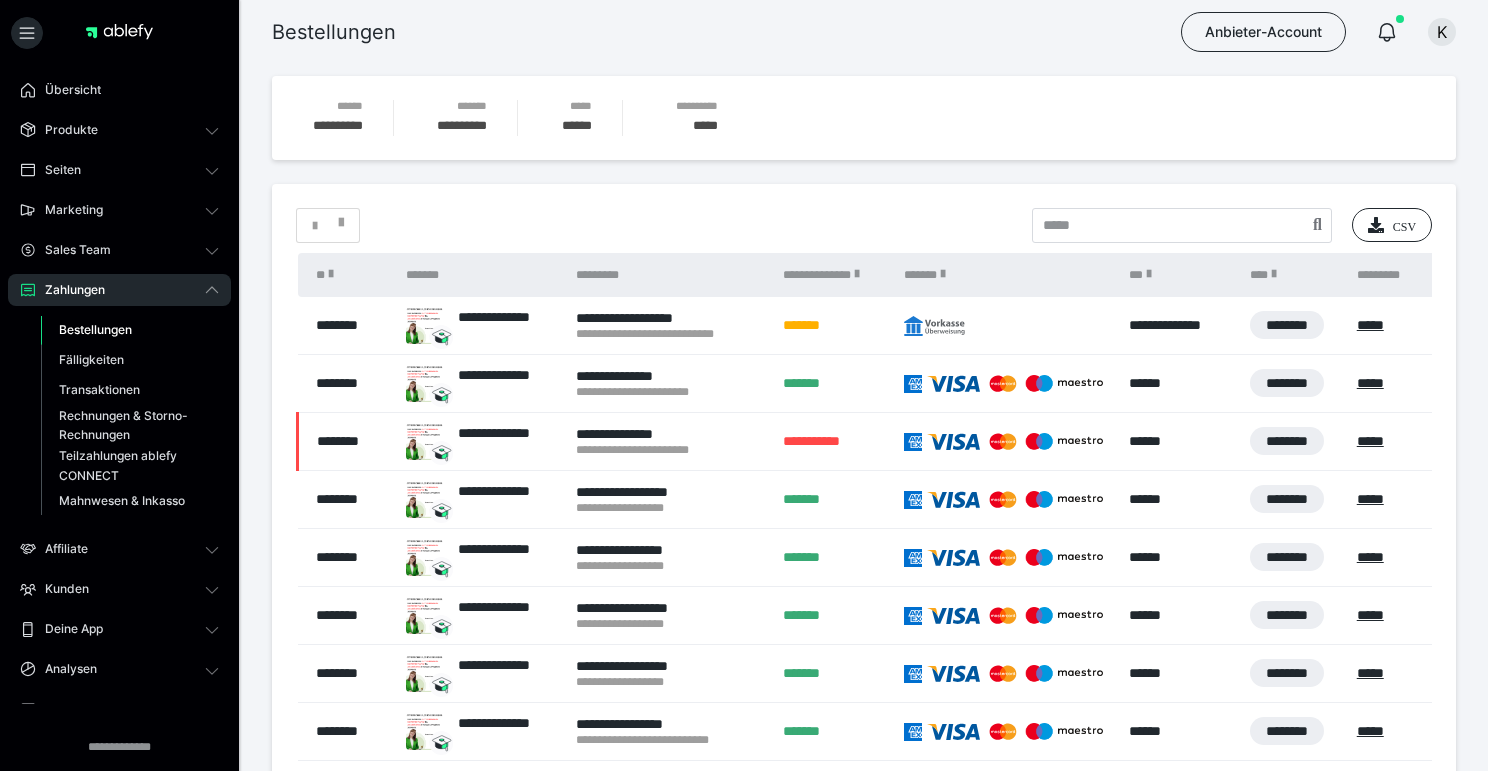 scroll, scrollTop: 0, scrollLeft: 0, axis: both 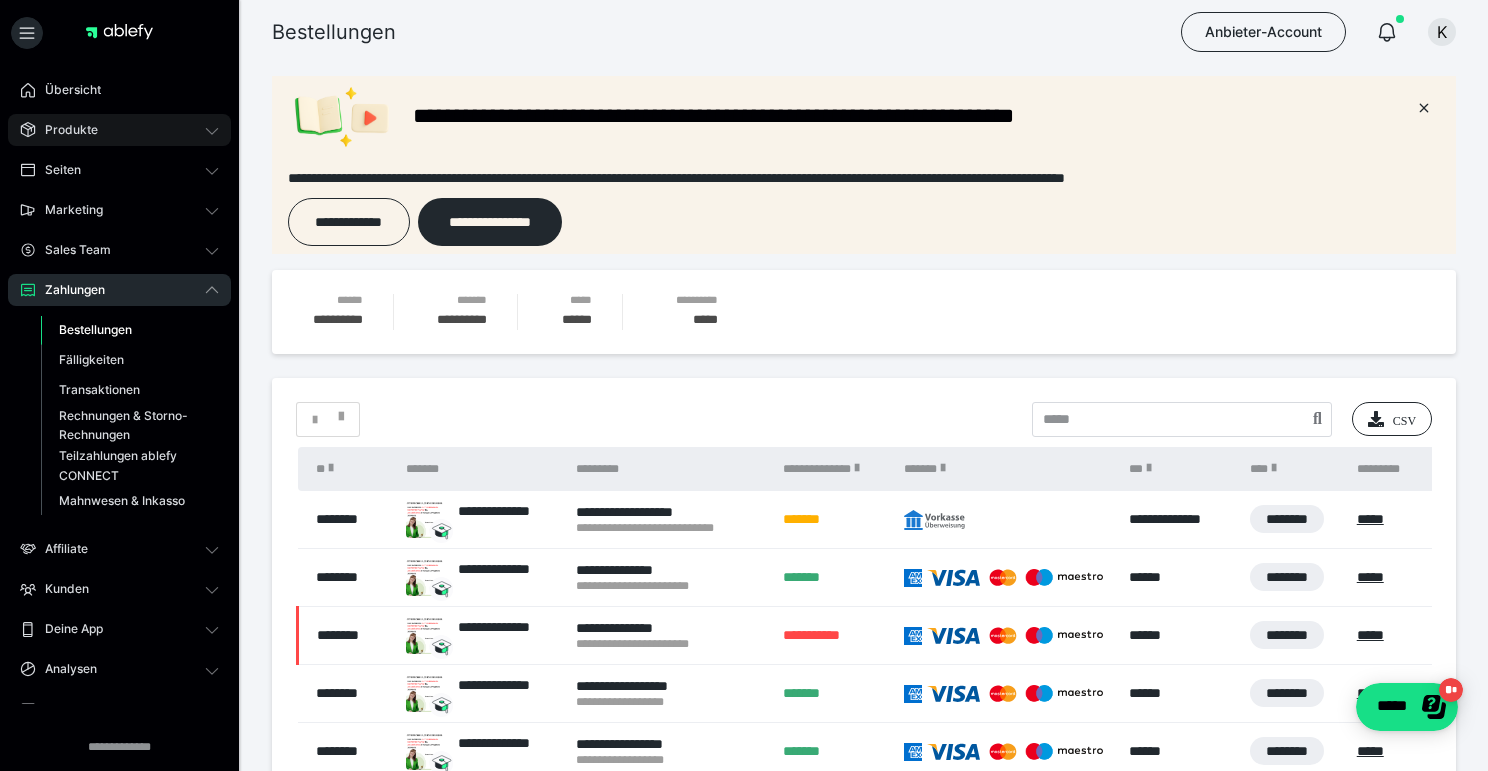 click on "Produkte" at bounding box center [64, 130] 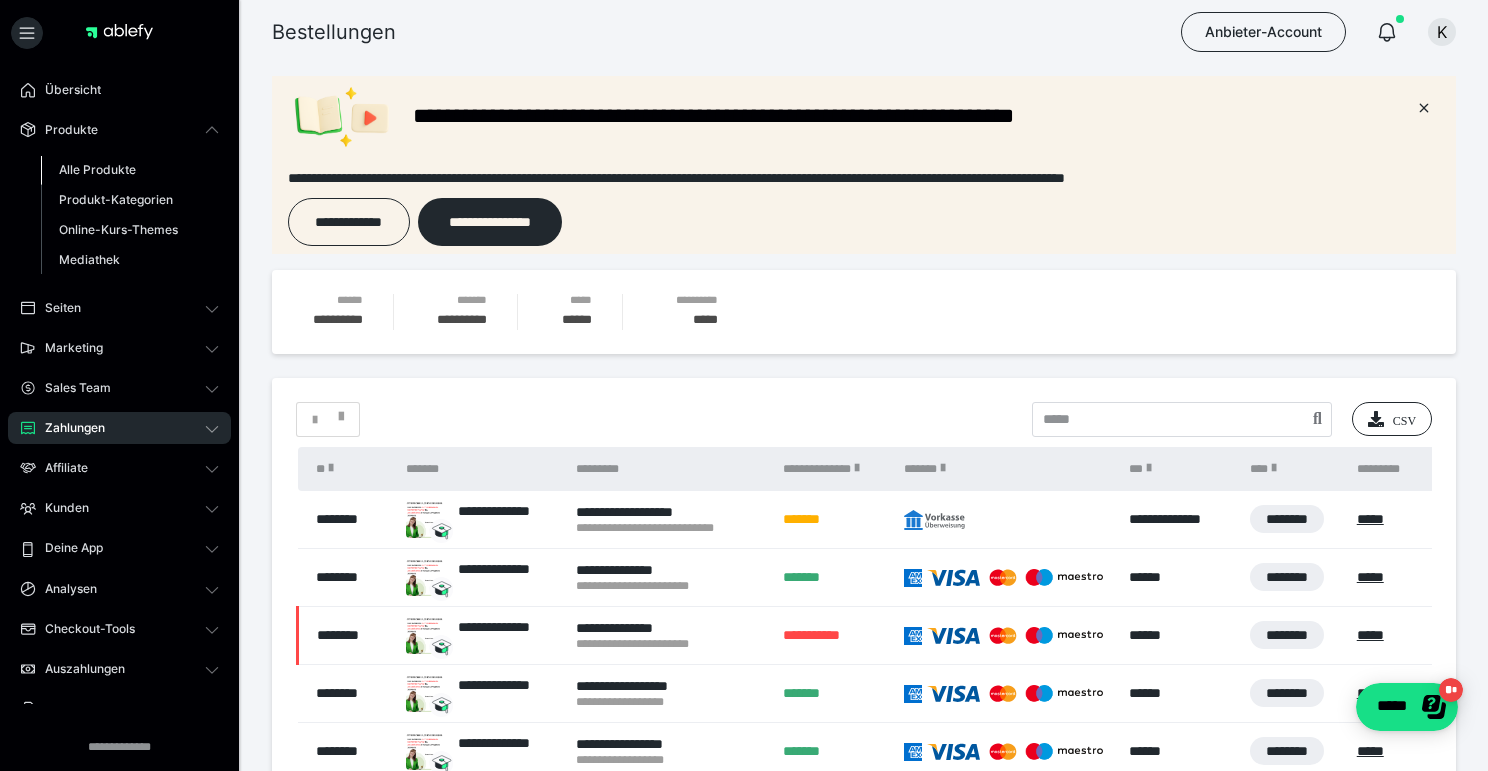click on "Alle Produkte" at bounding box center [97, 169] 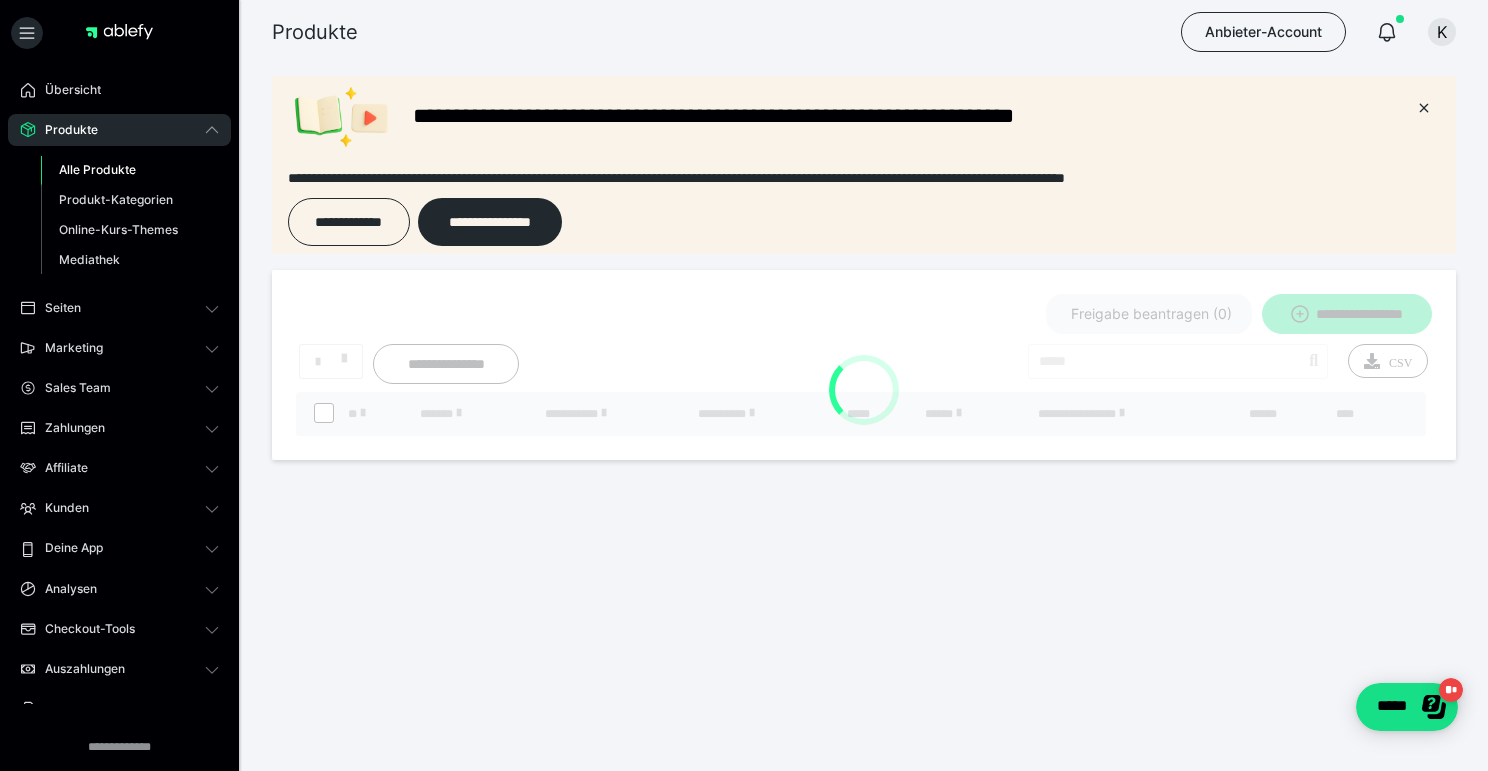 scroll, scrollTop: 0, scrollLeft: 0, axis: both 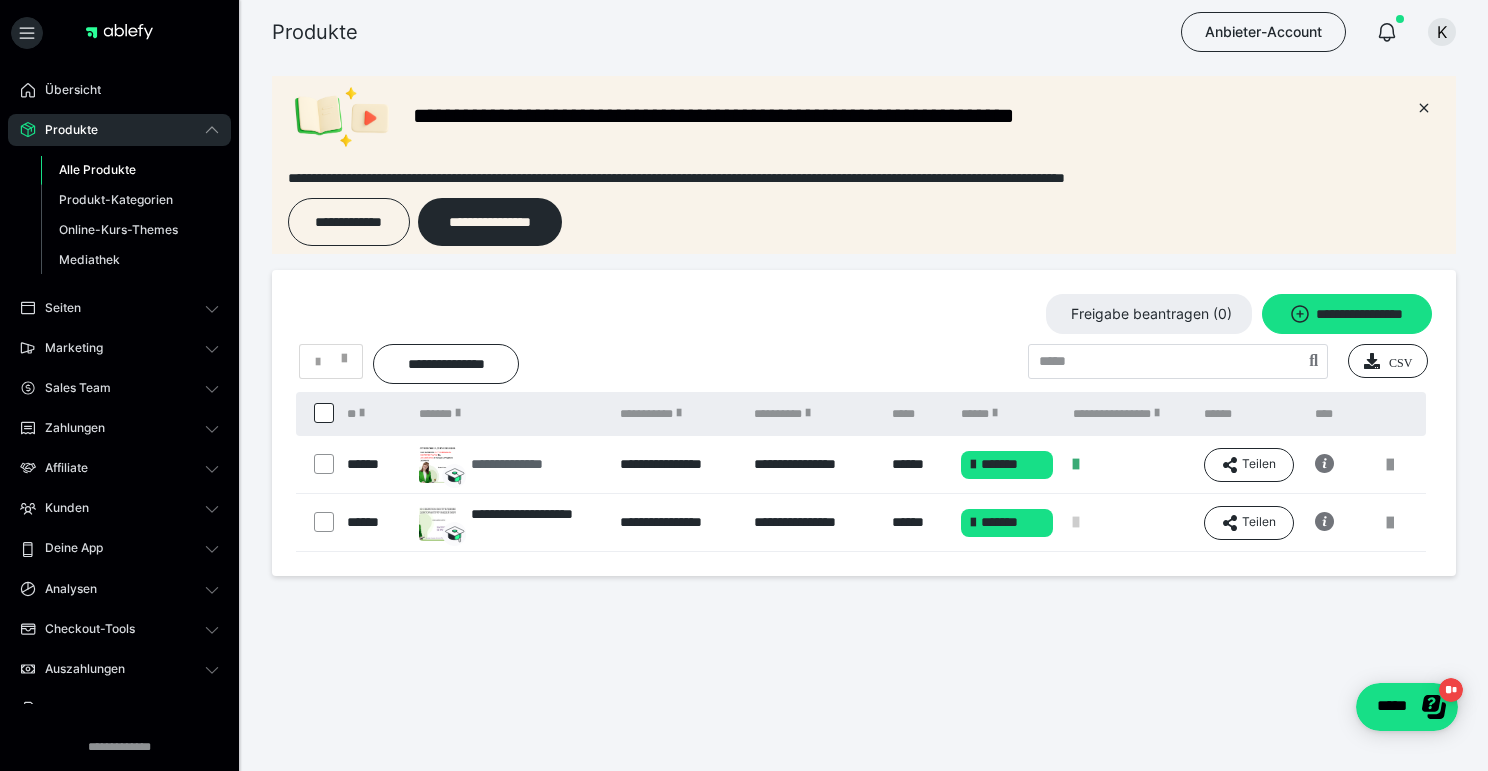 click on "**********" at bounding box center [523, 464] 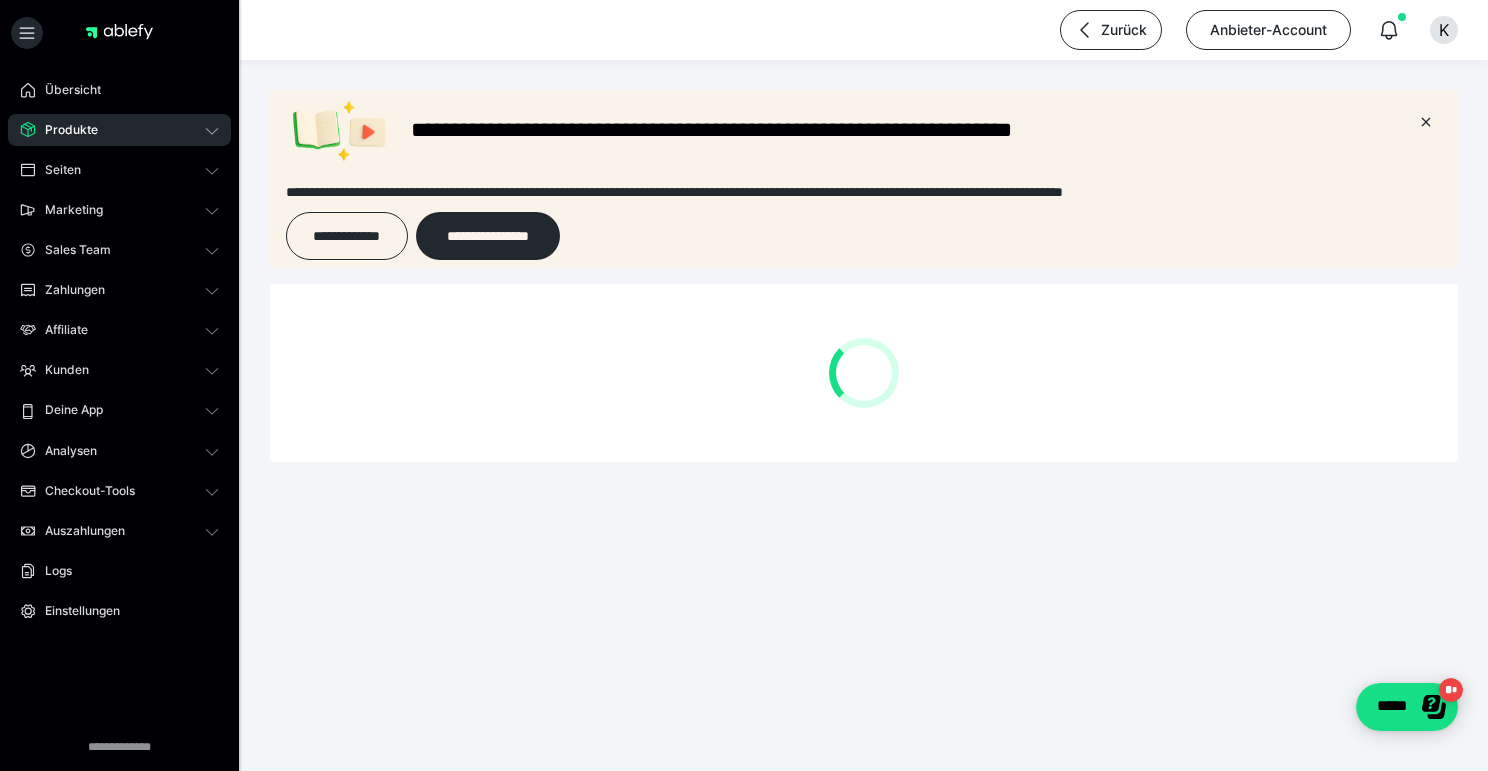 scroll, scrollTop: 0, scrollLeft: 0, axis: both 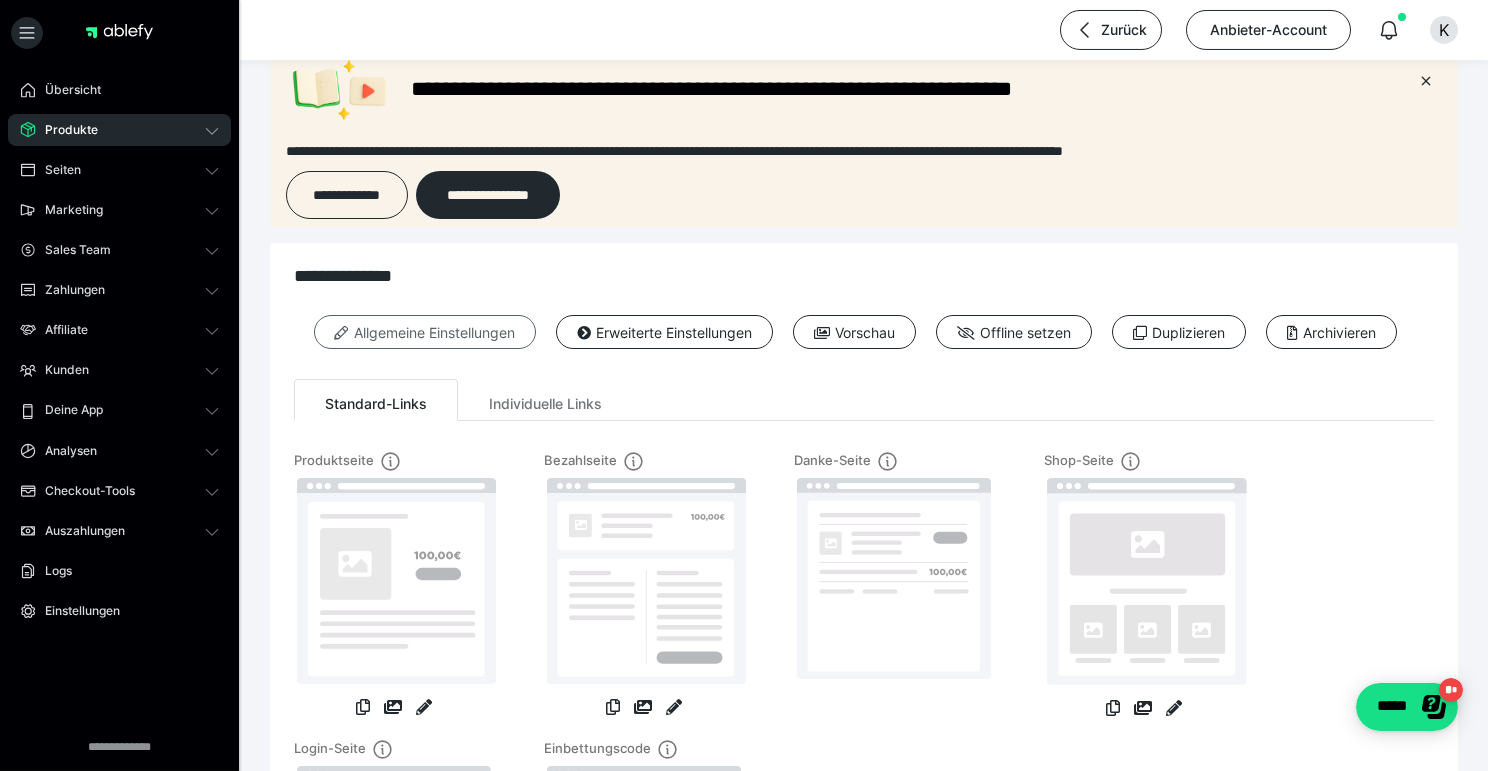 click on "Allgemeine Einstellungen" at bounding box center [425, 332] 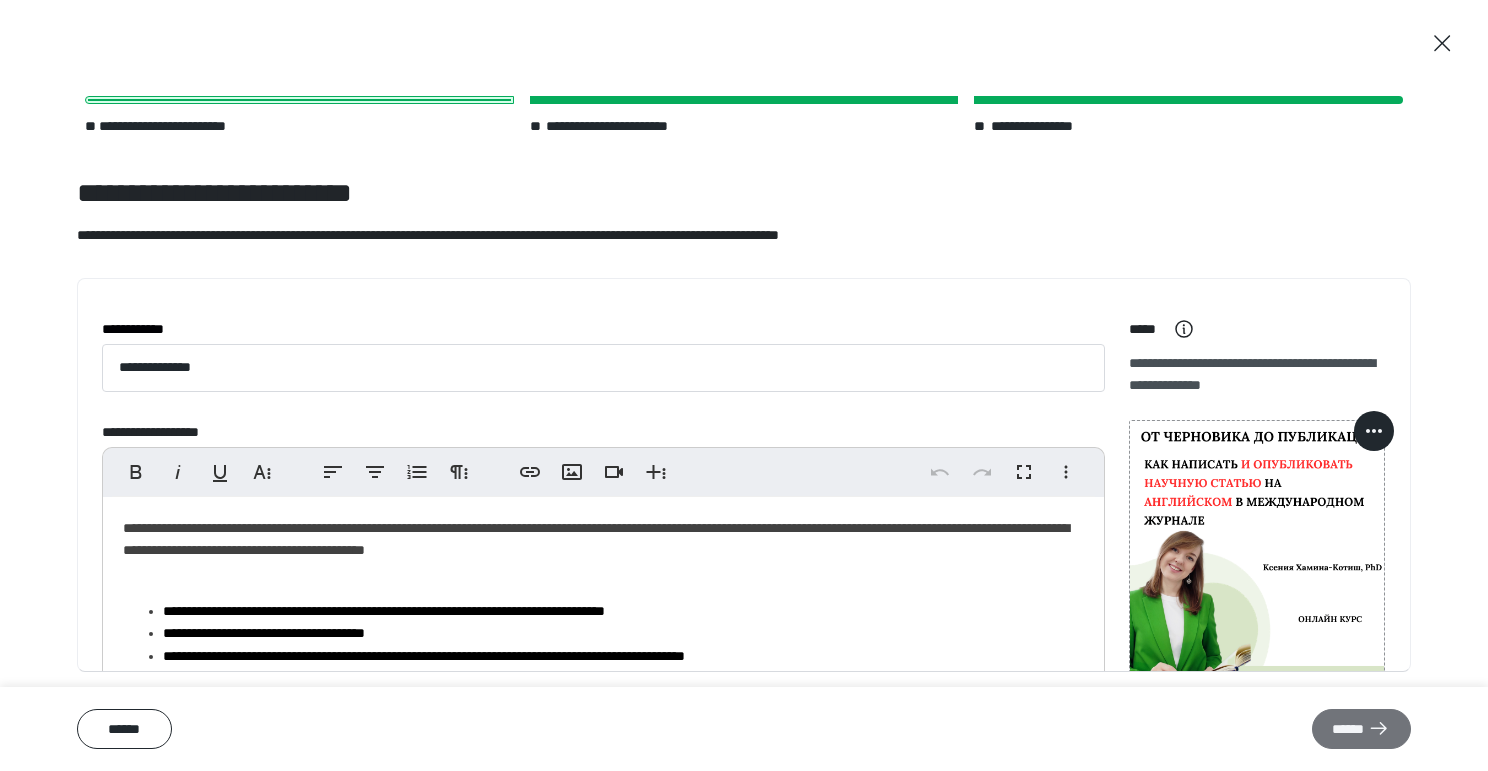 click 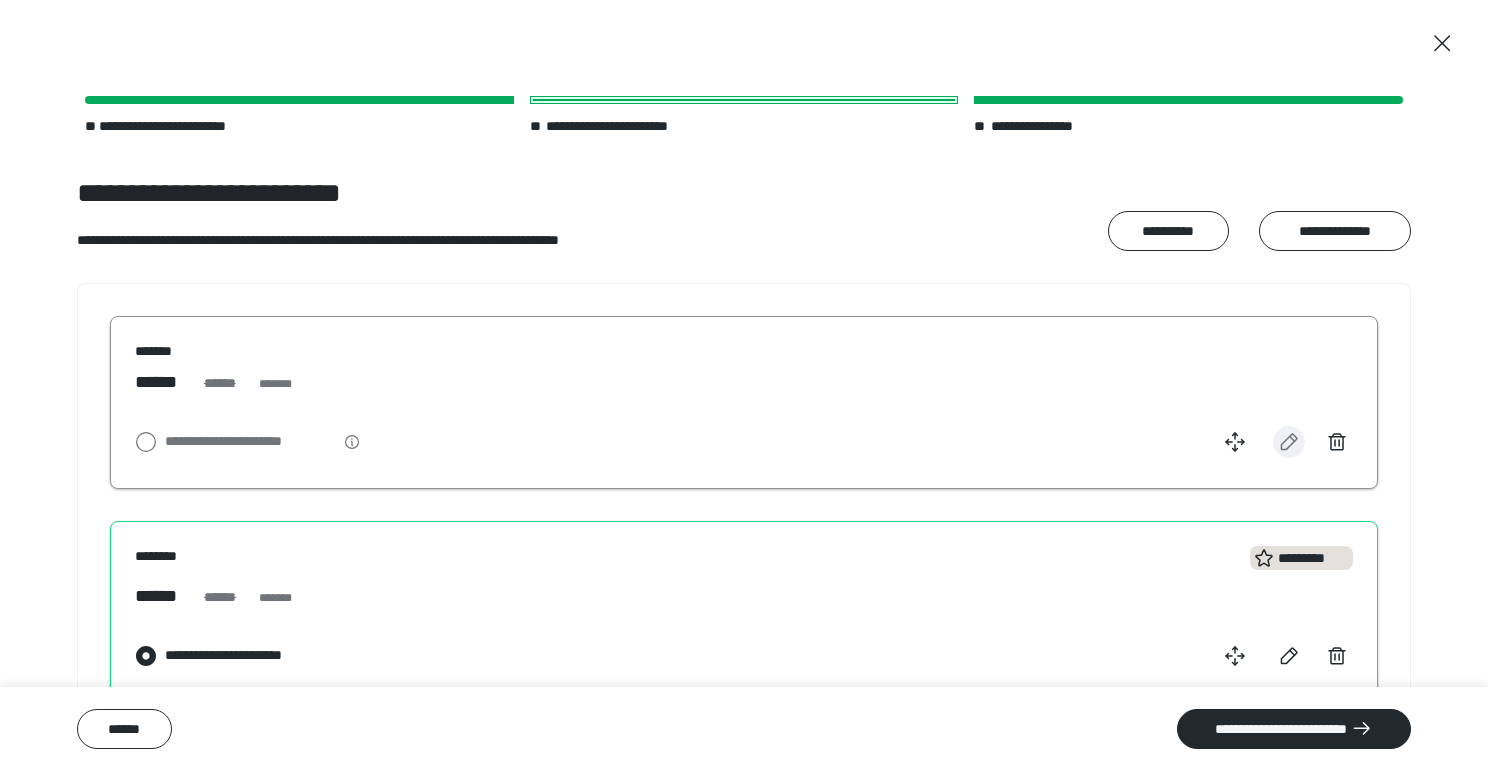 click 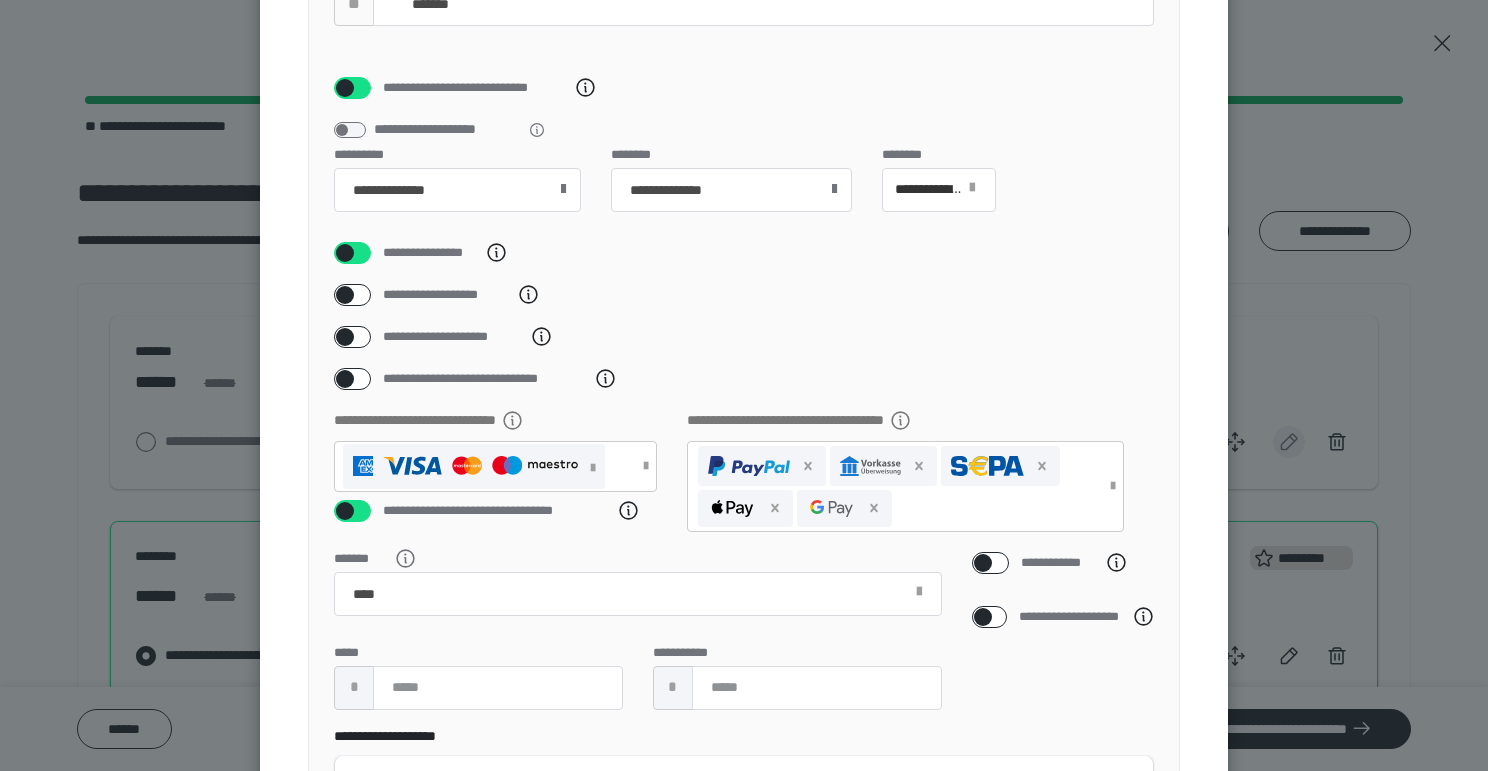 scroll, scrollTop: 481, scrollLeft: 0, axis: vertical 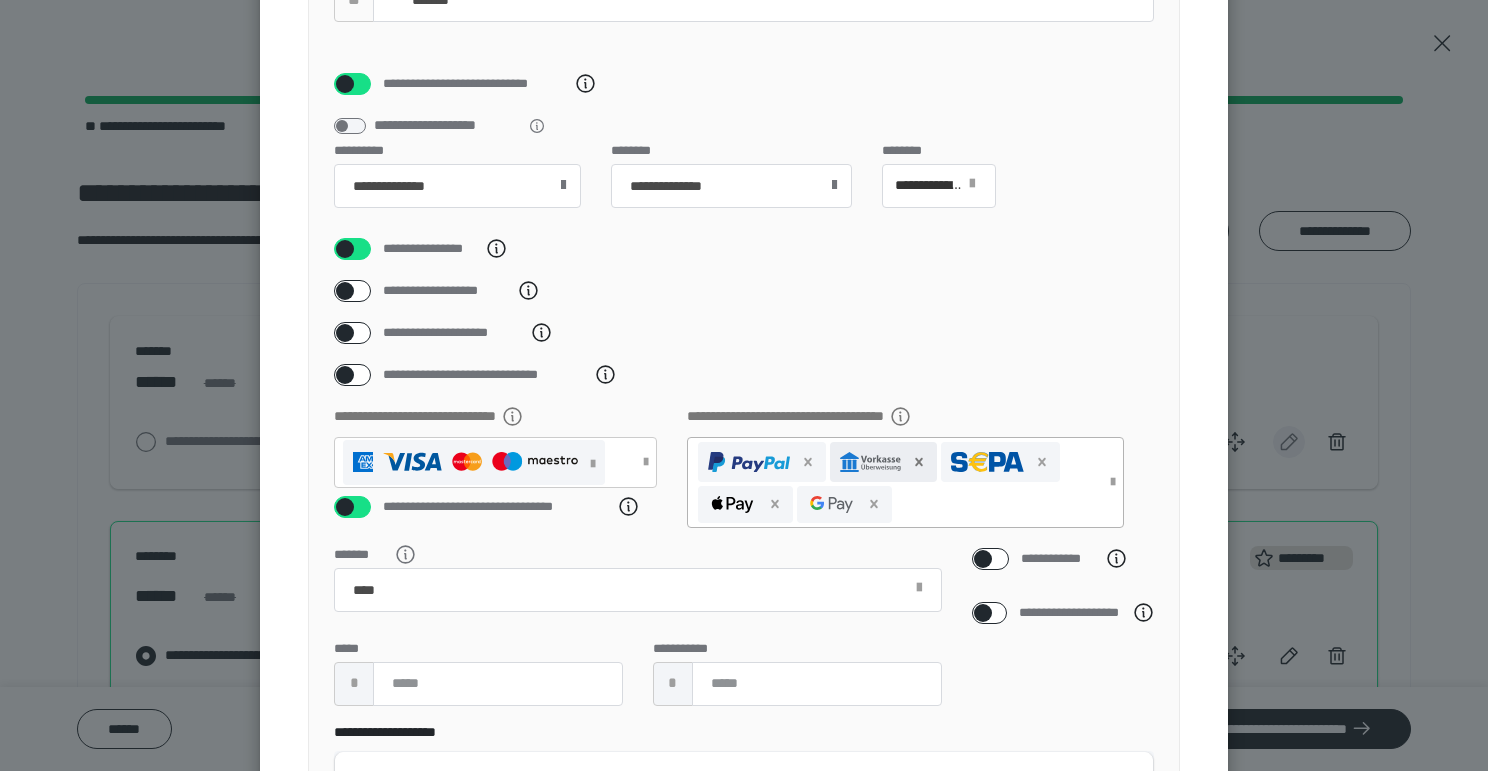 click 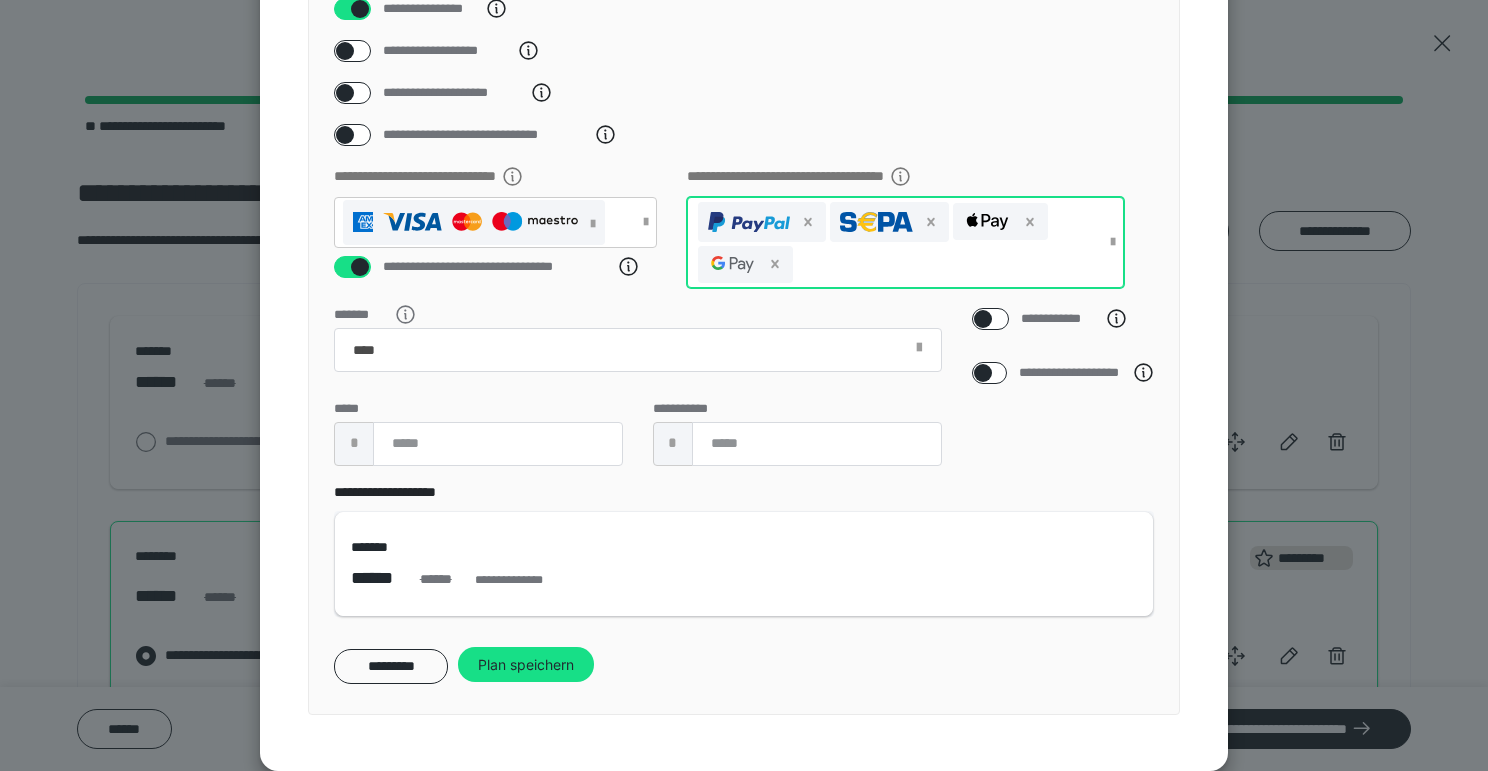 scroll, scrollTop: 750, scrollLeft: 0, axis: vertical 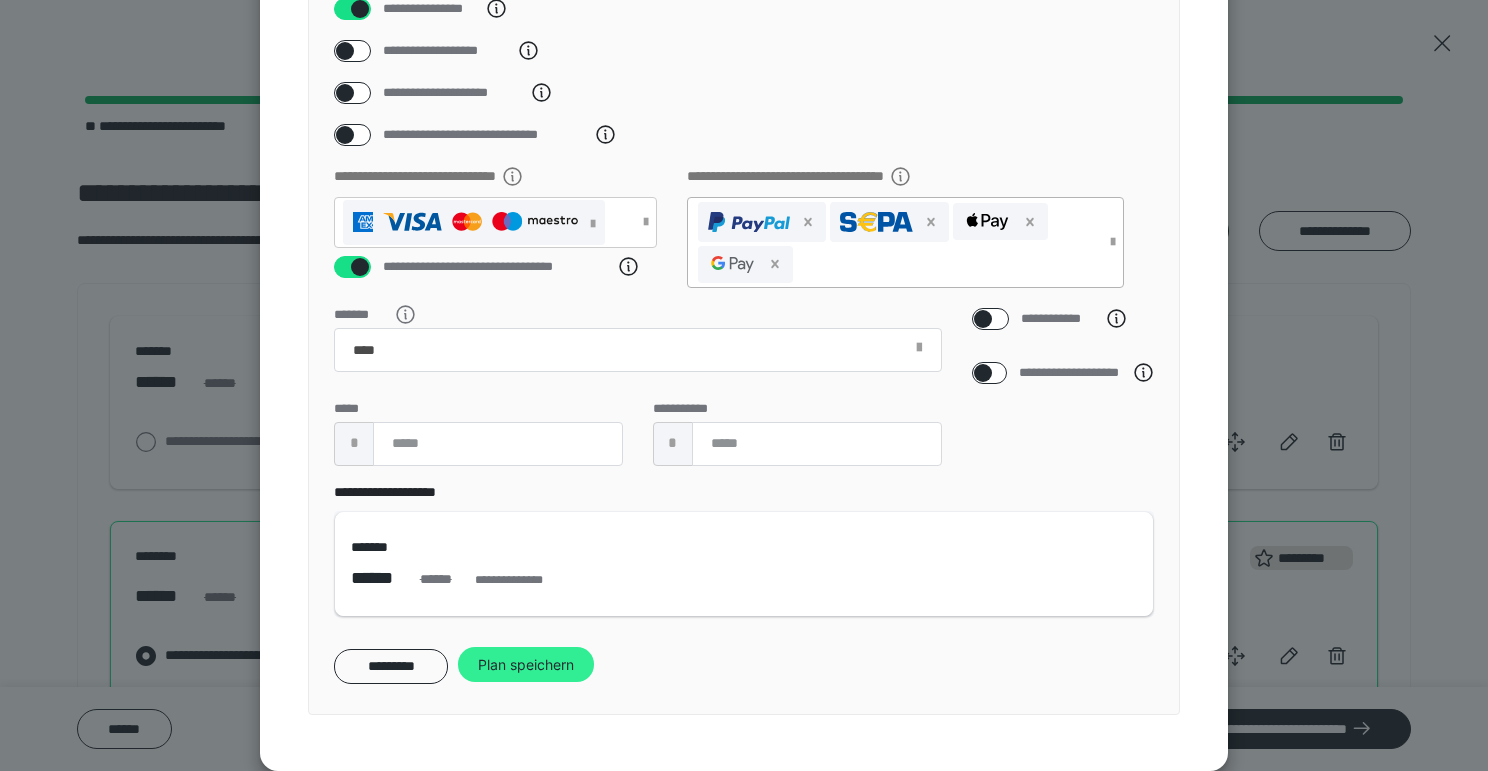 click on "Plan speichern" at bounding box center [526, 665] 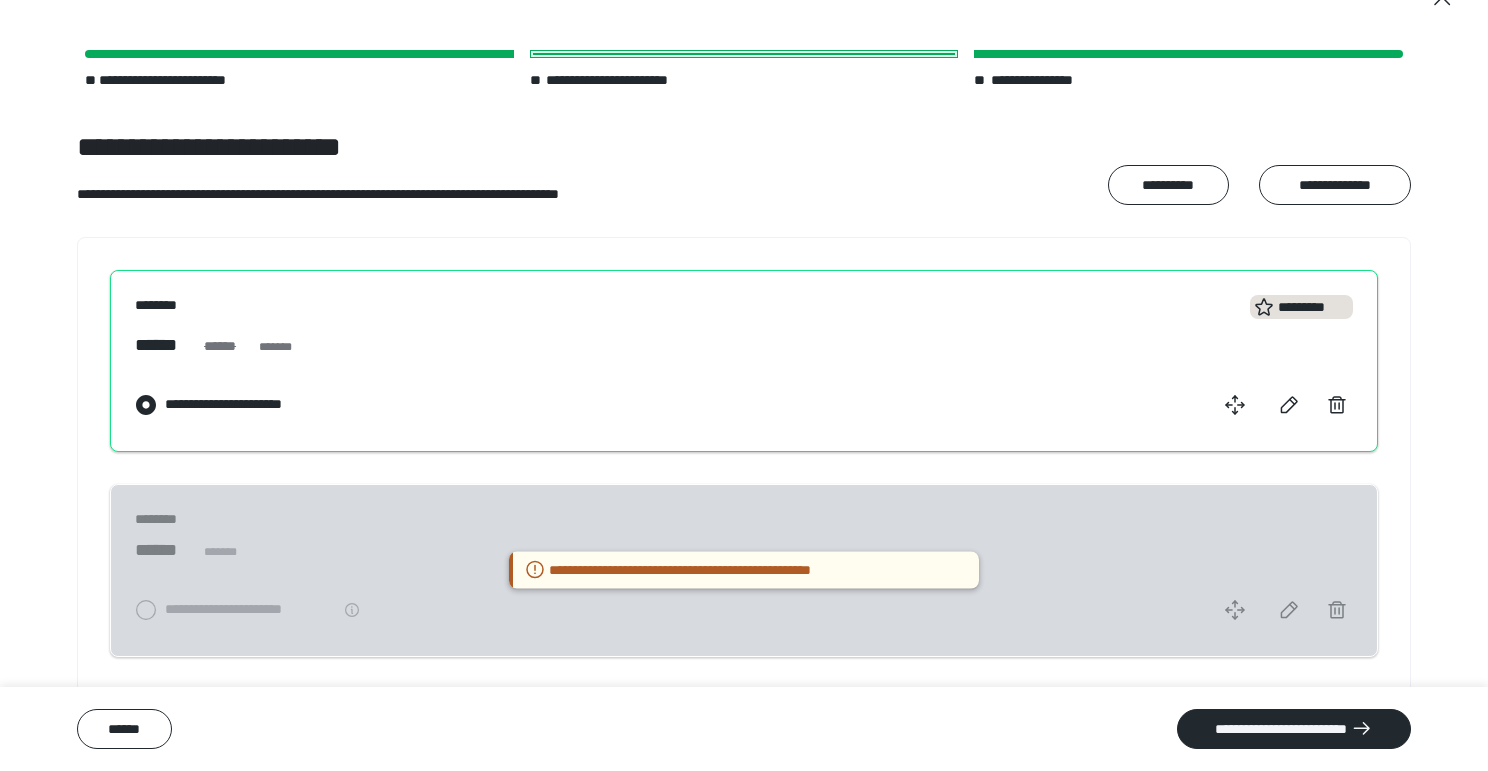 scroll, scrollTop: 47, scrollLeft: 0, axis: vertical 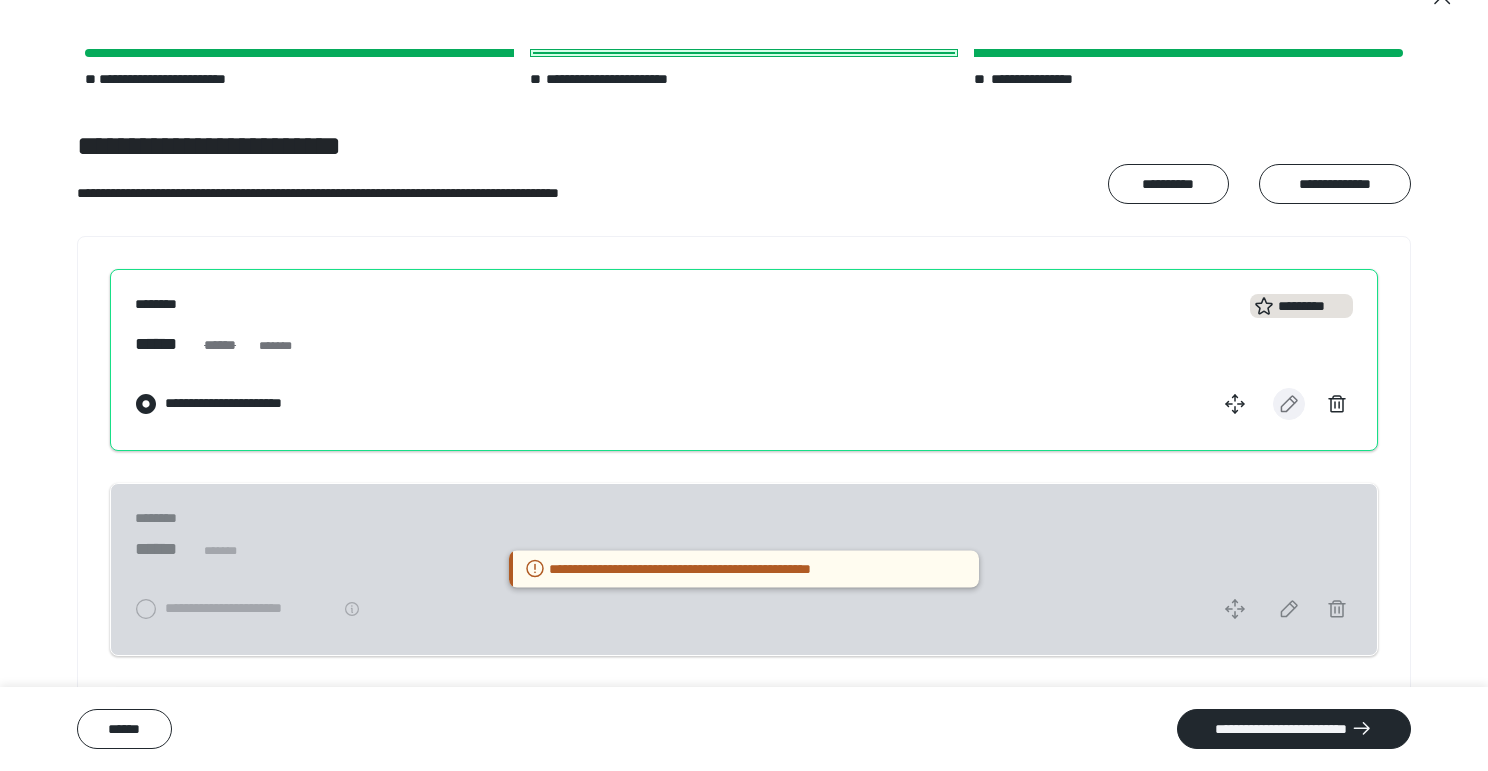 click 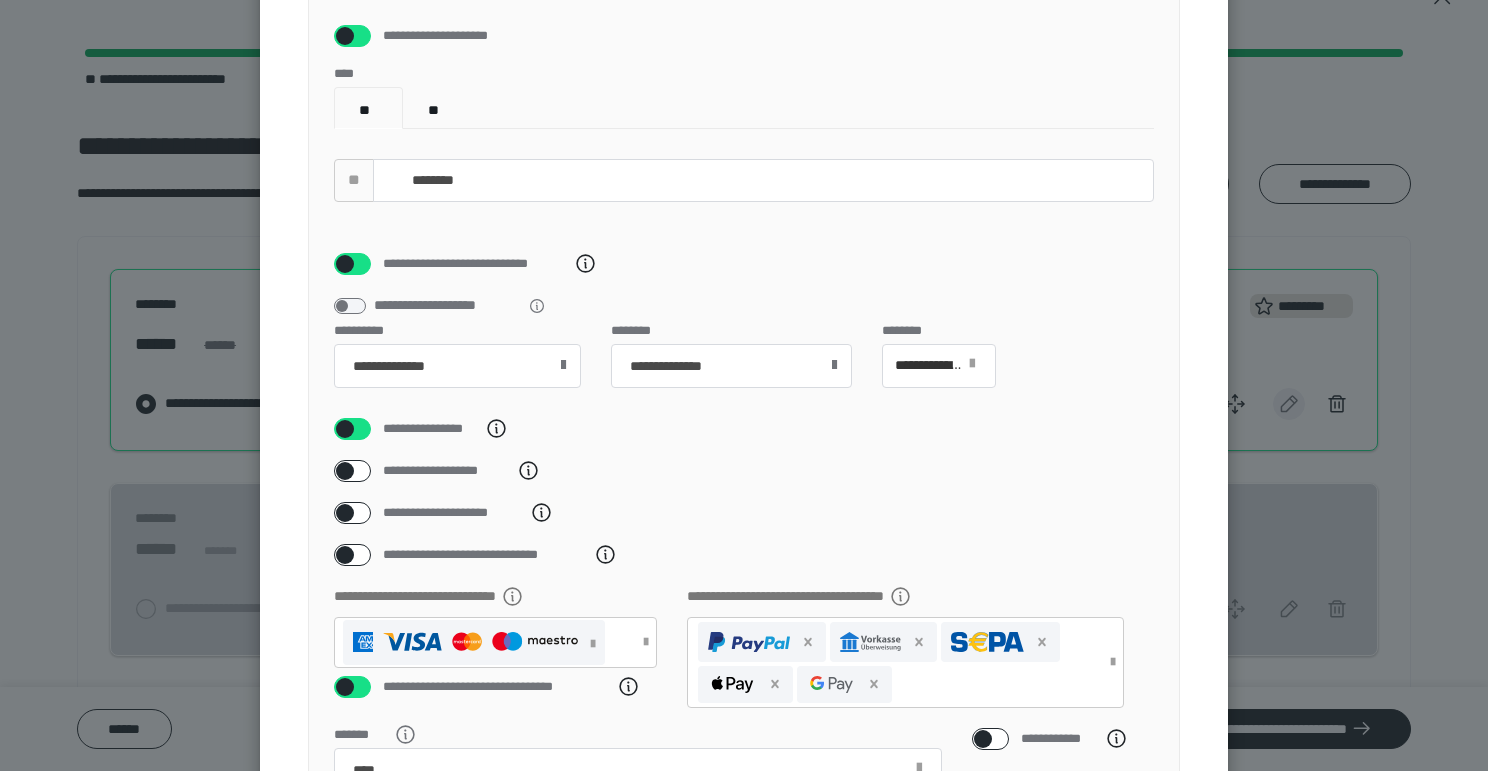 scroll, scrollTop: 437, scrollLeft: 0, axis: vertical 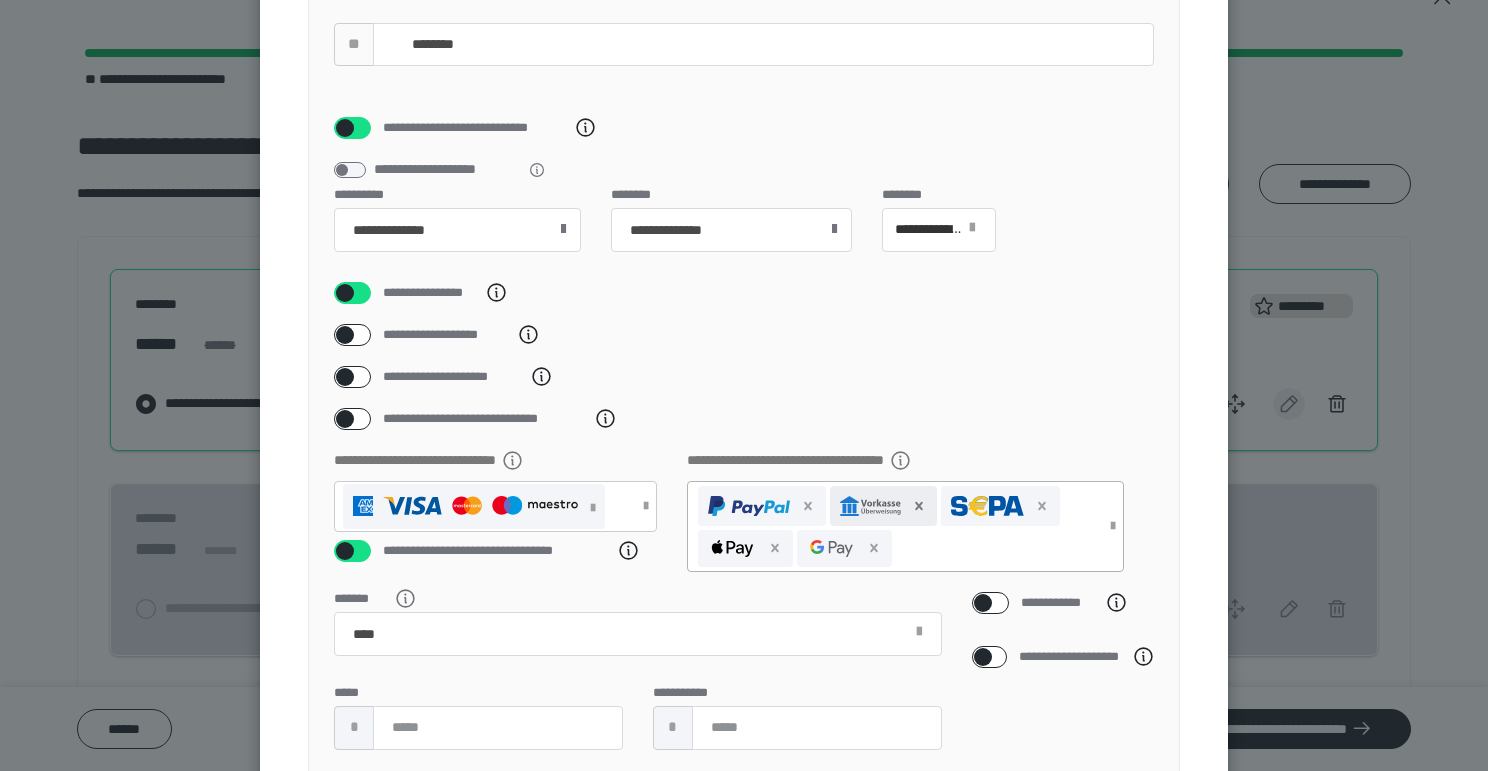click 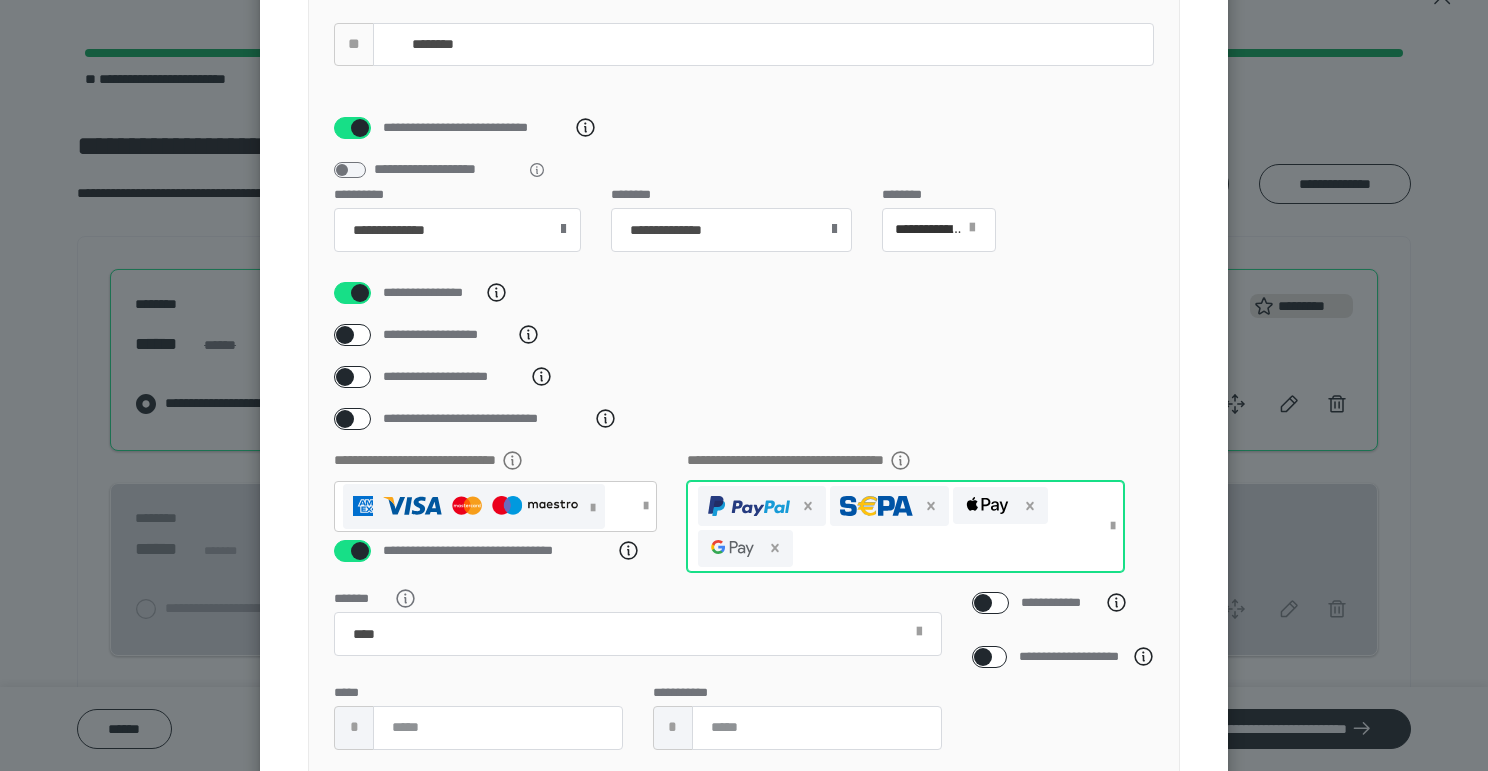 scroll, scrollTop: 750, scrollLeft: 0, axis: vertical 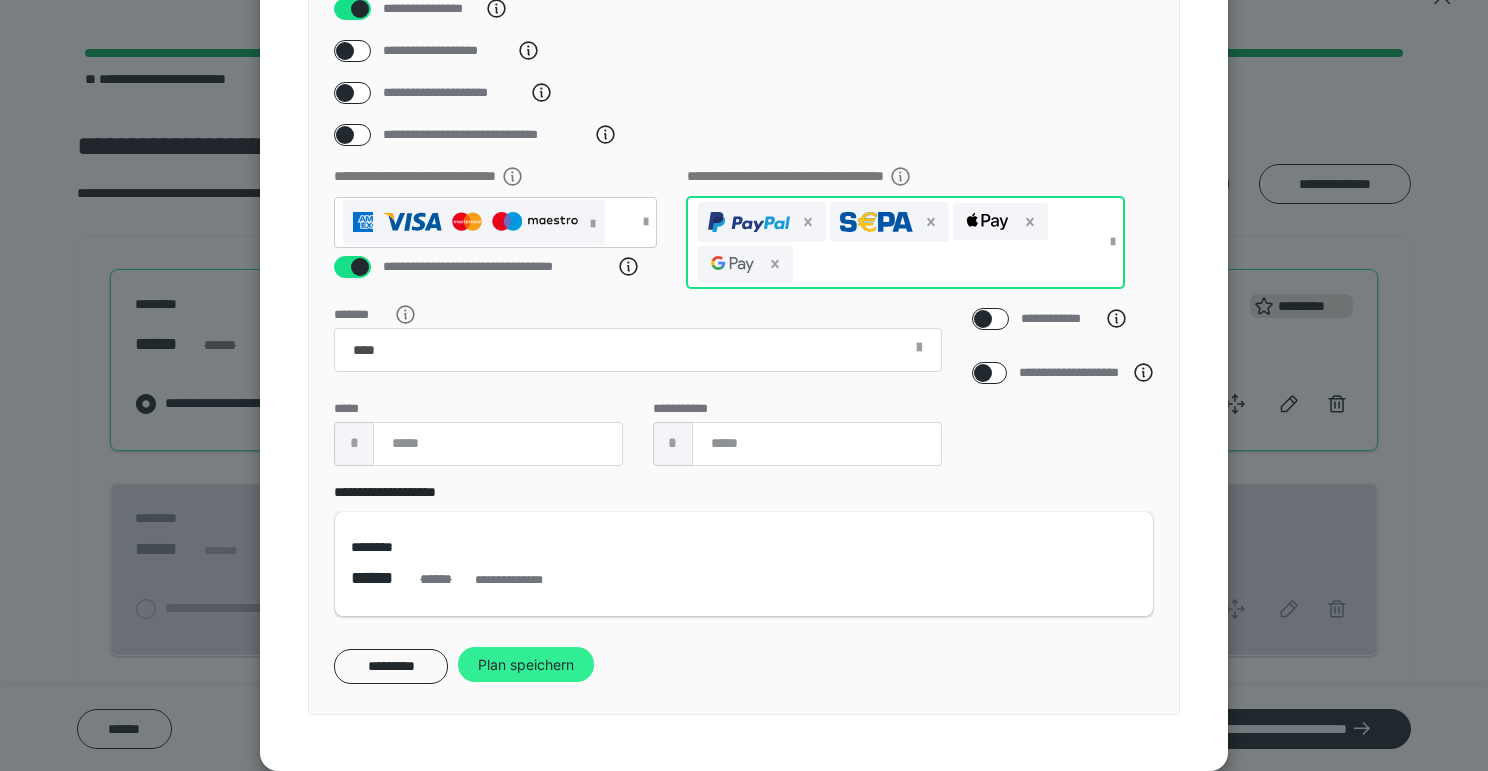 click on "Plan speichern" at bounding box center (526, 665) 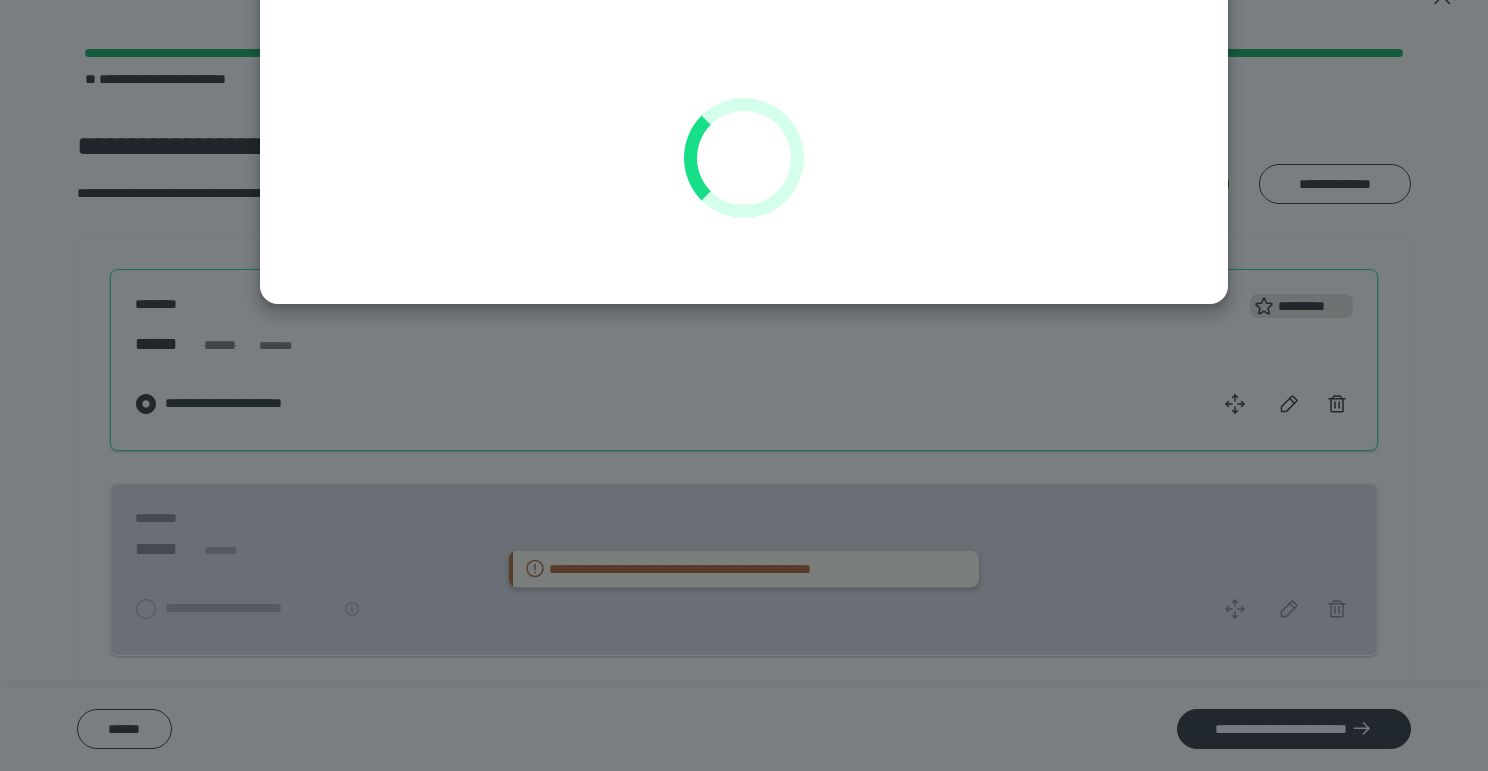 scroll, scrollTop: 149, scrollLeft: 0, axis: vertical 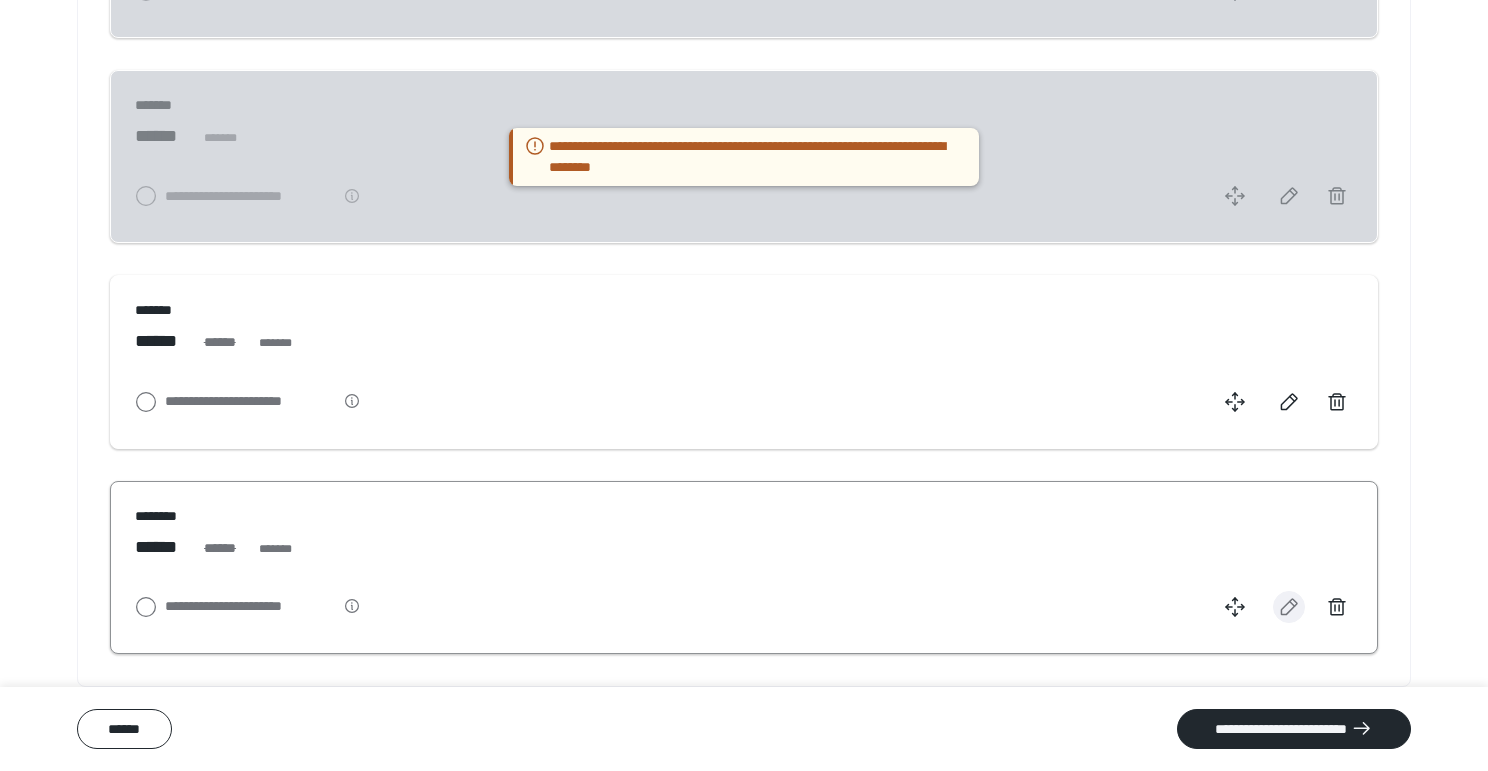 click 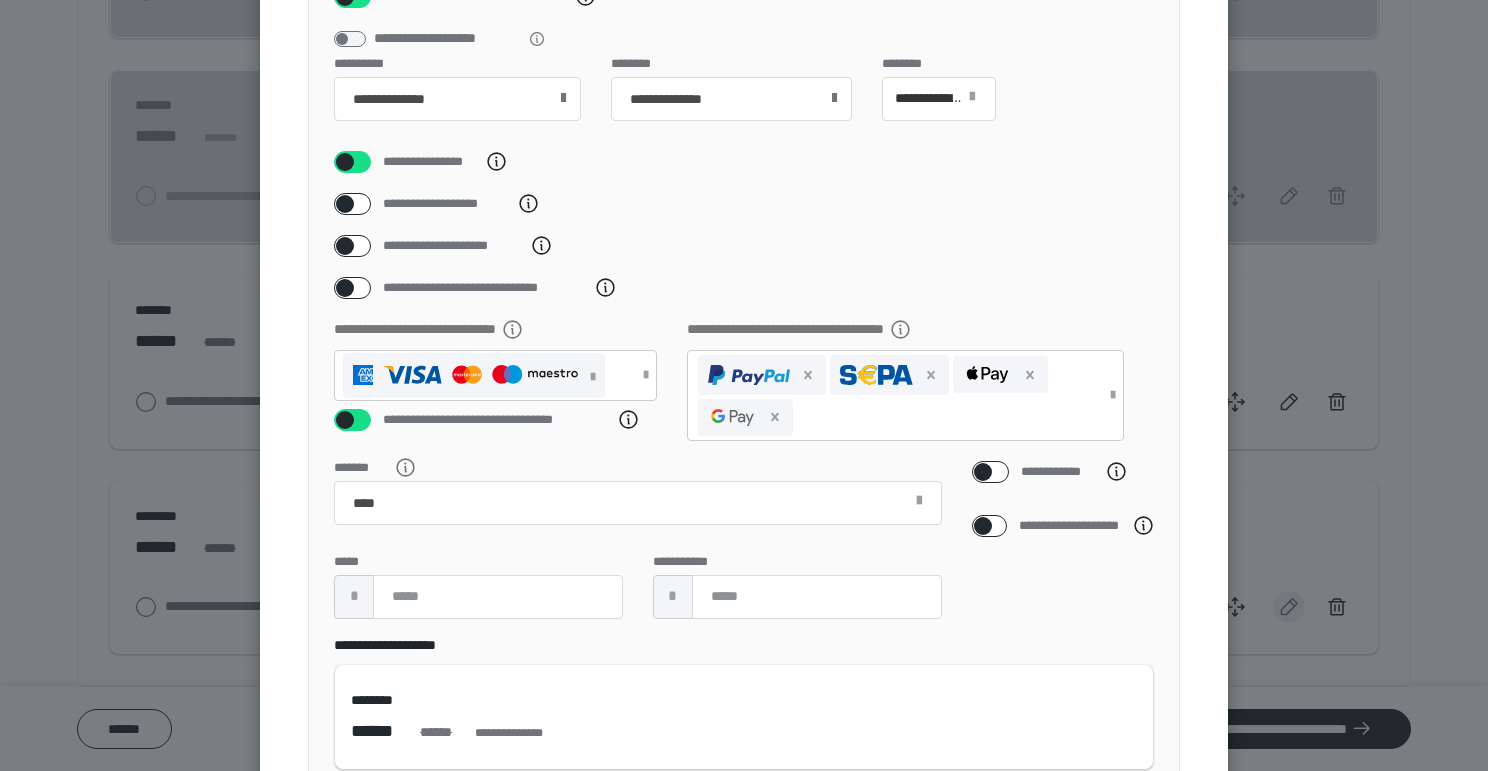 scroll, scrollTop: 750, scrollLeft: 0, axis: vertical 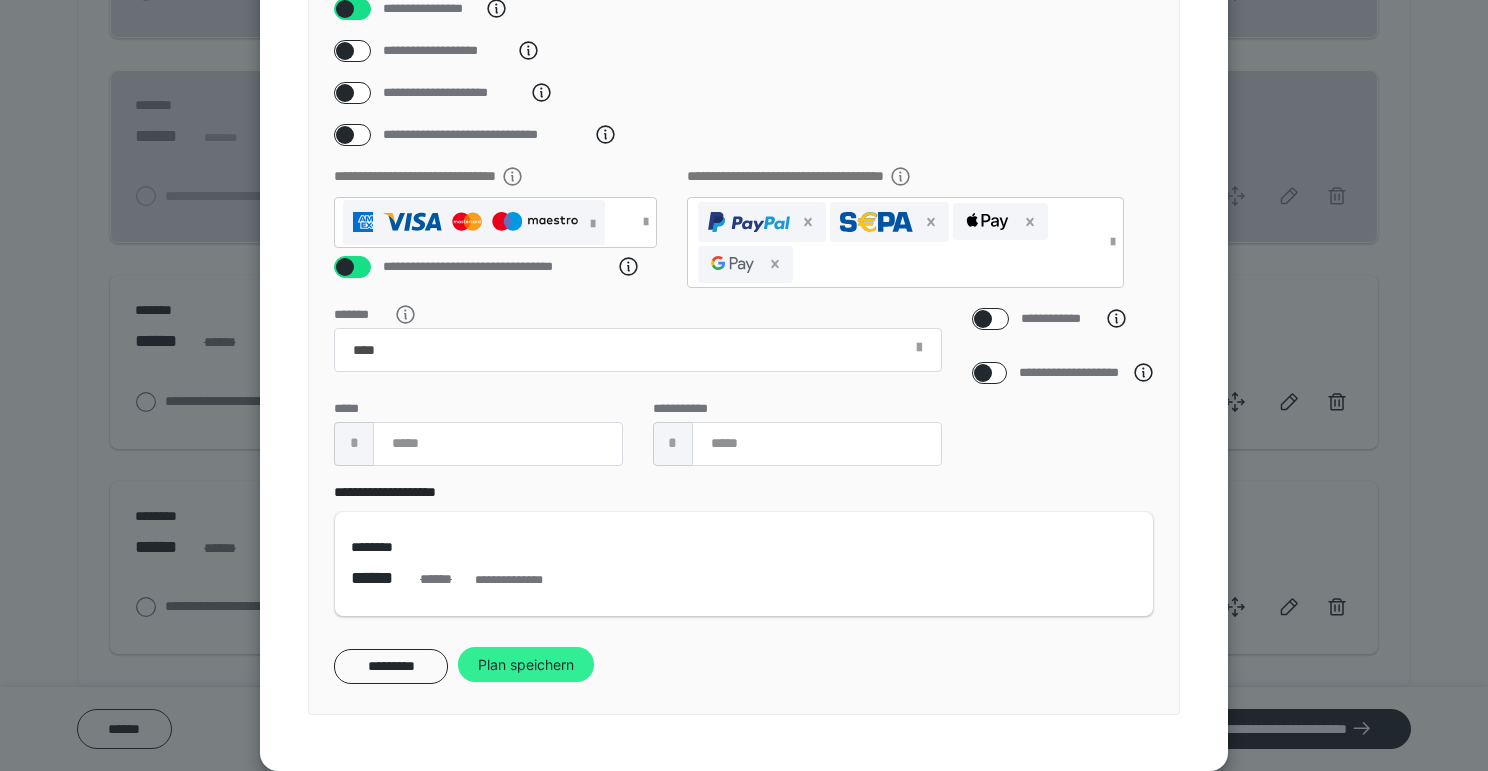 click on "Plan speichern" at bounding box center [526, 665] 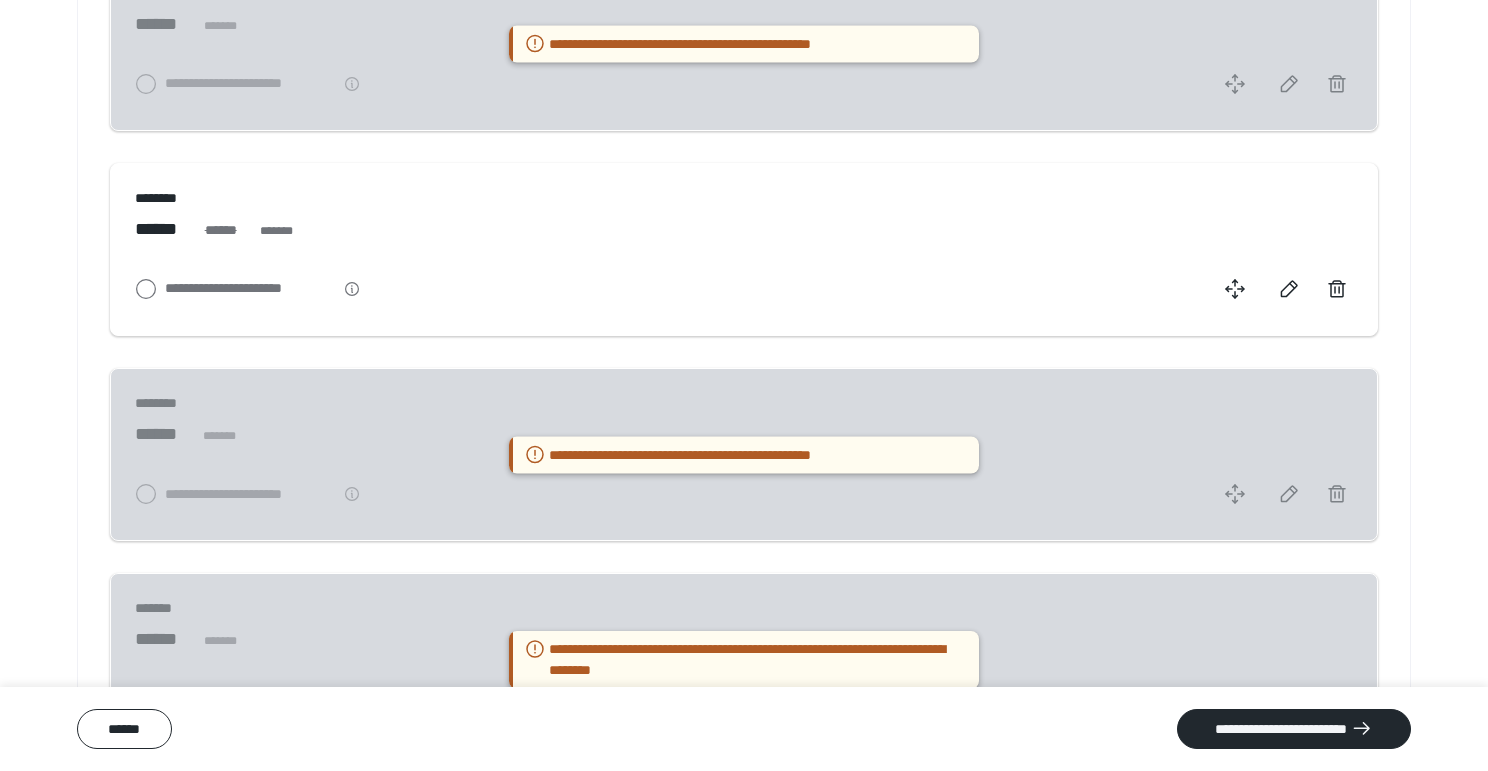 scroll, scrollTop: 374, scrollLeft: 0, axis: vertical 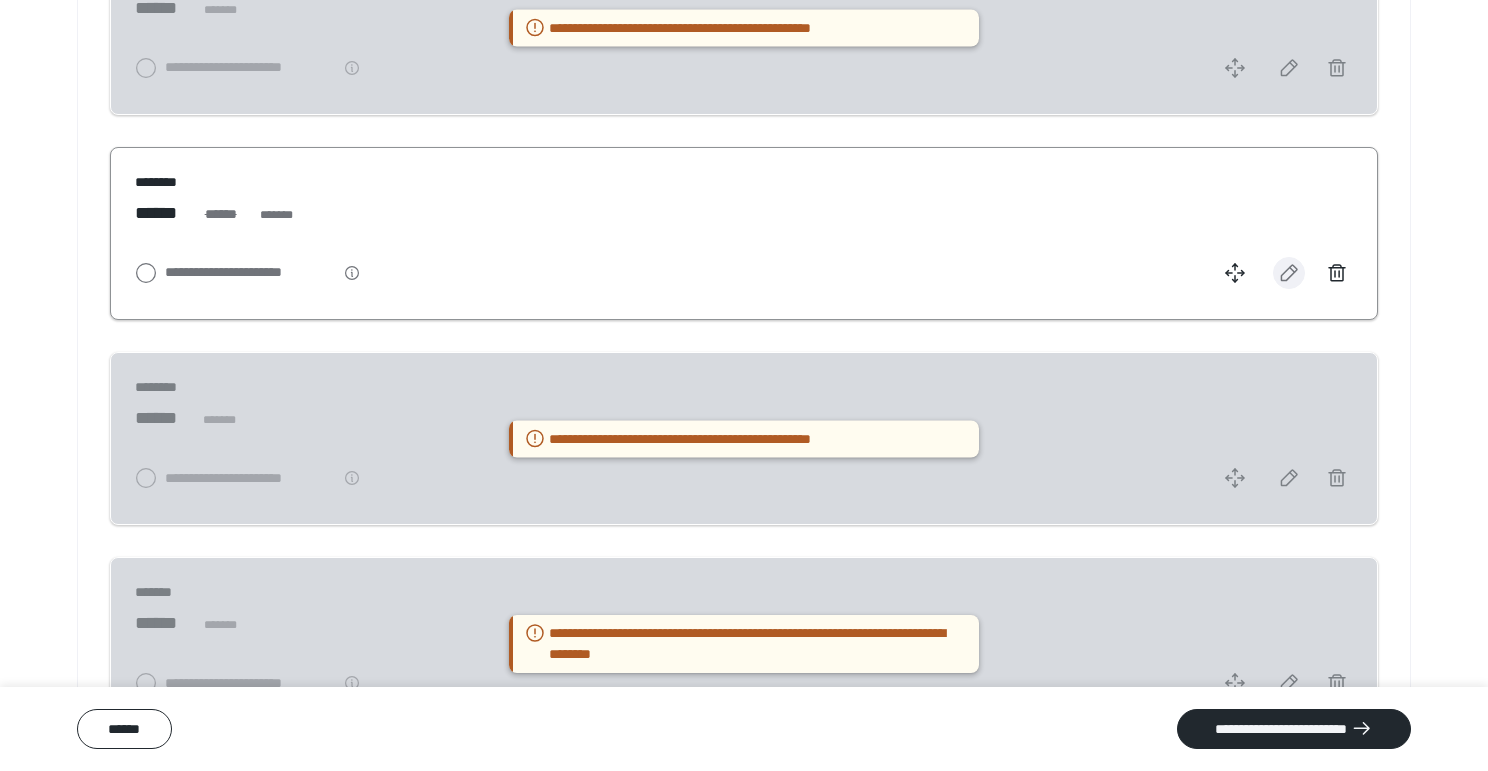click 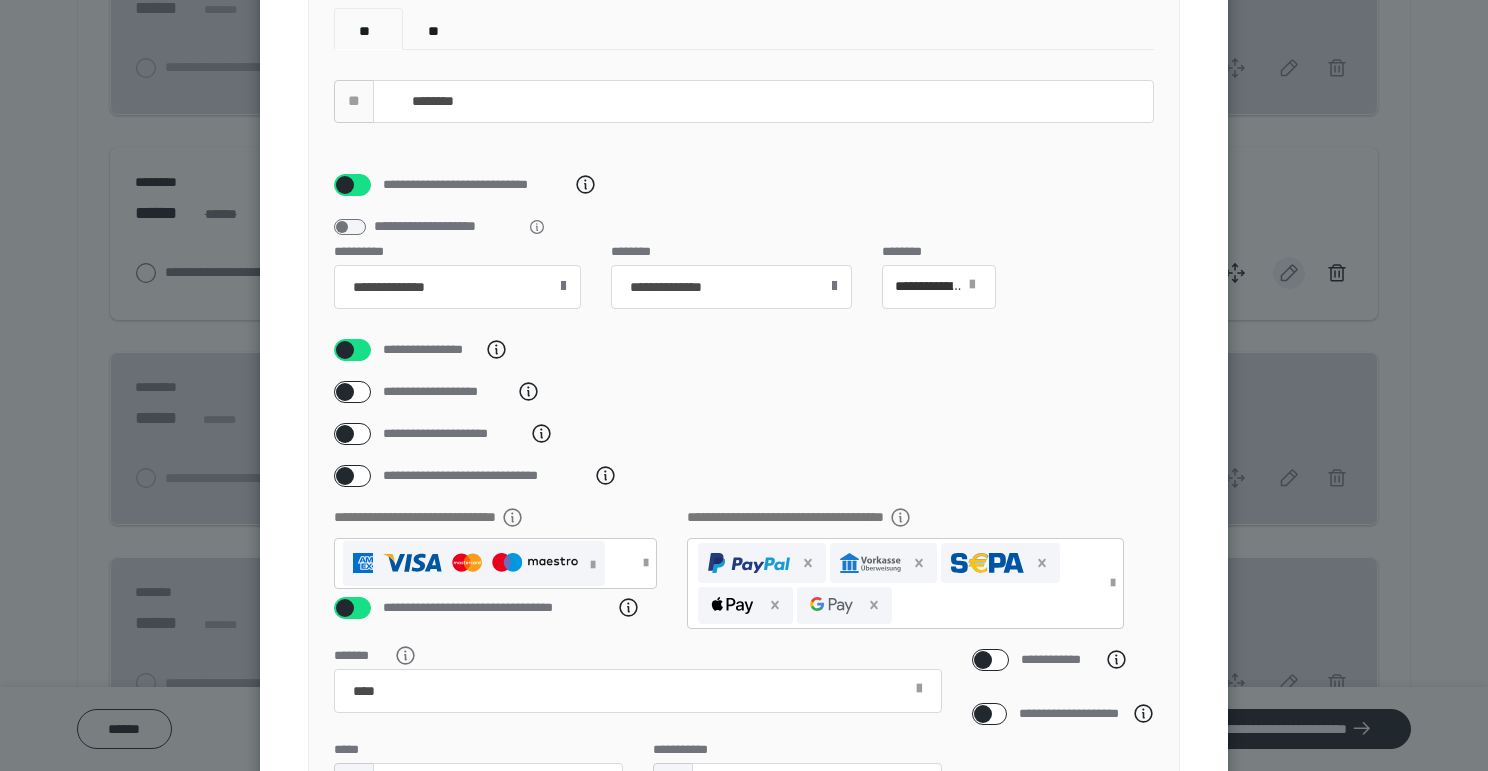 scroll, scrollTop: 389, scrollLeft: 0, axis: vertical 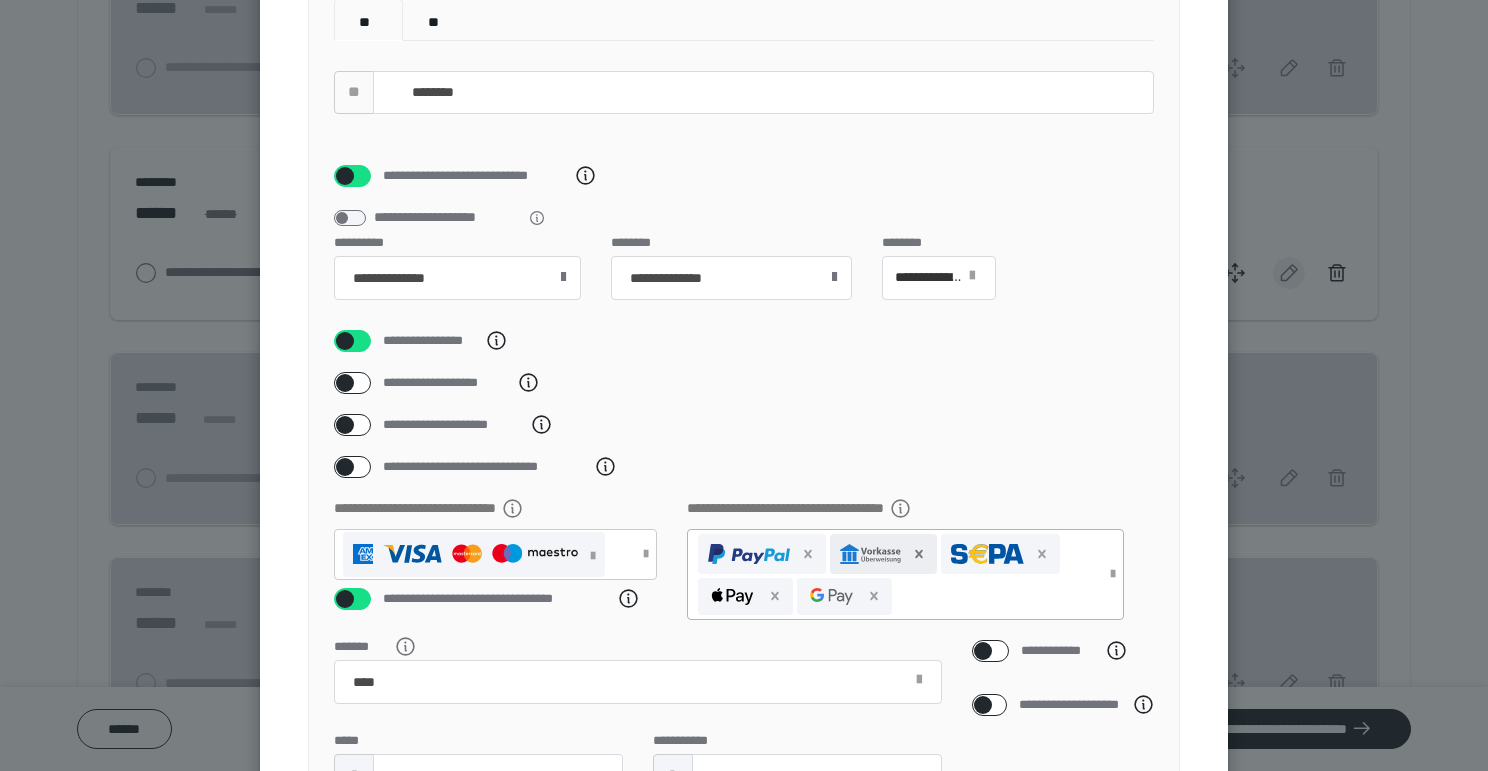 click 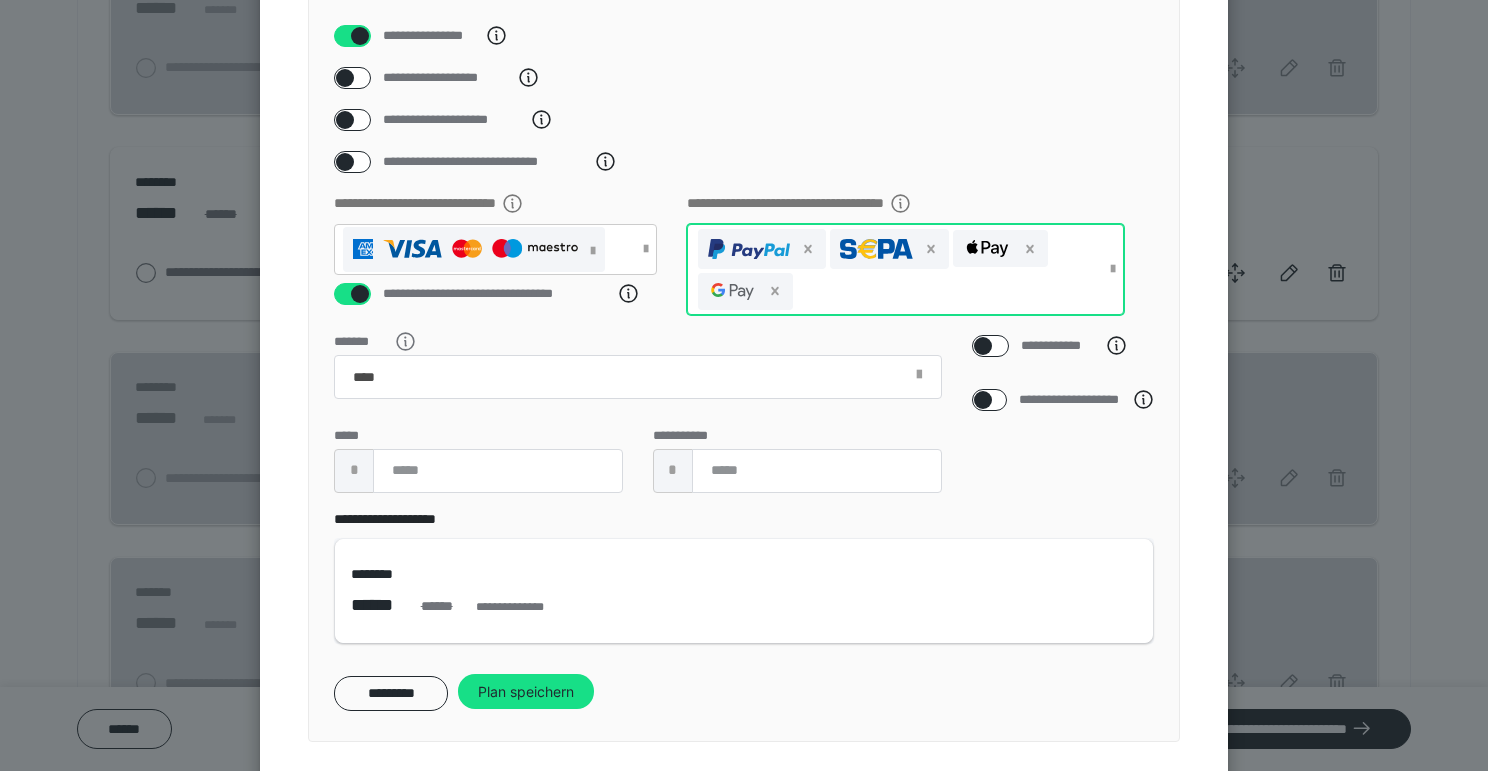 scroll, scrollTop: 750, scrollLeft: 0, axis: vertical 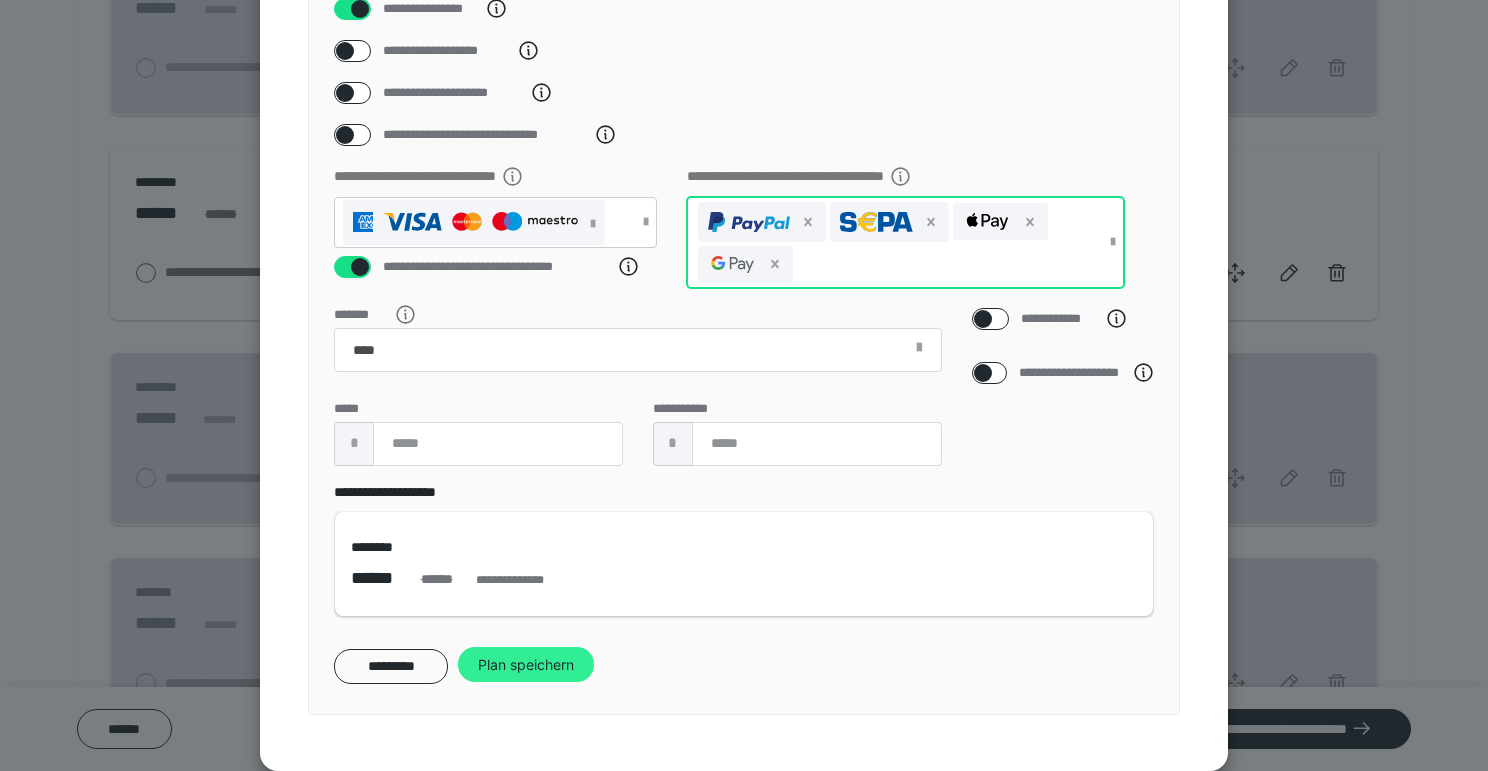 click on "Plan speichern" at bounding box center [526, 665] 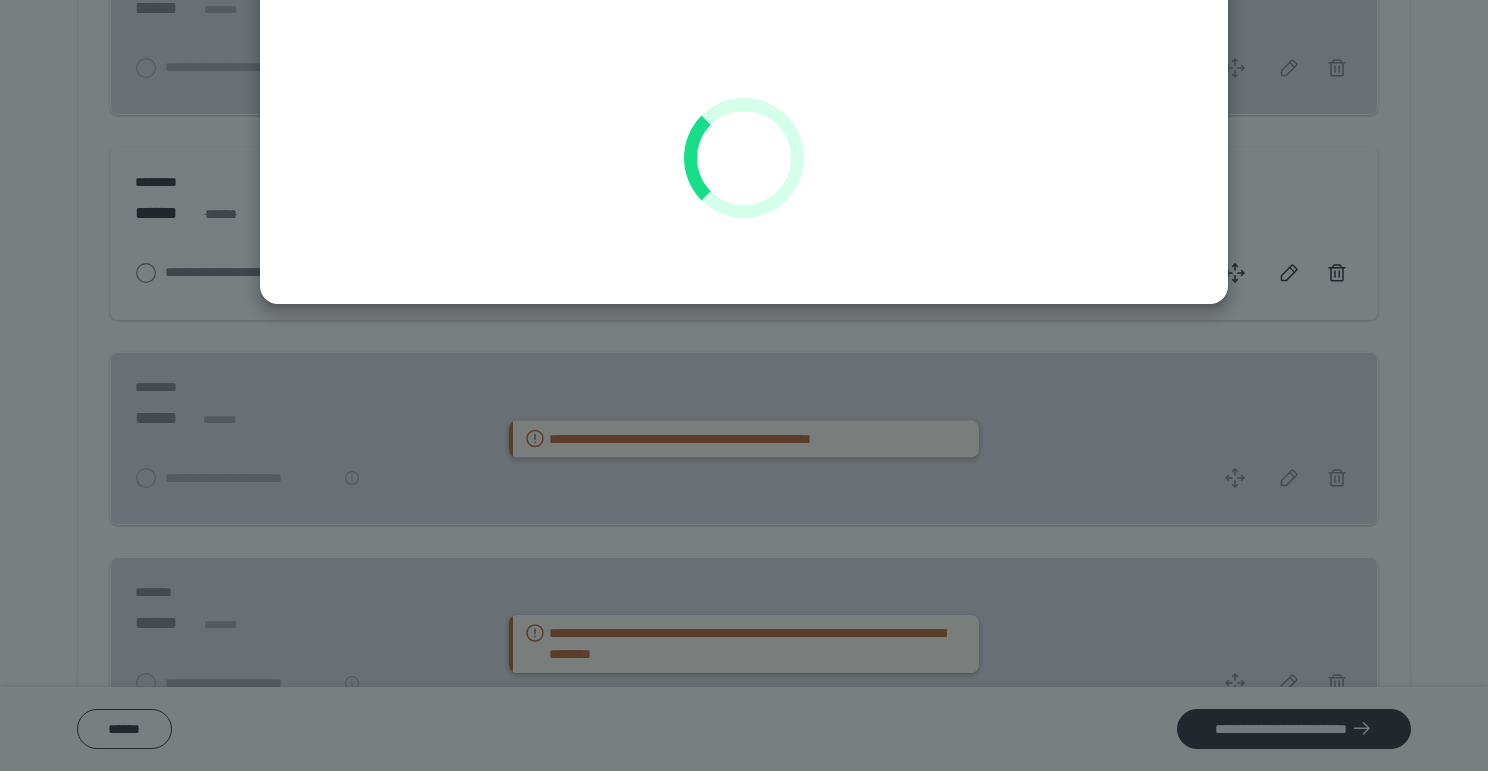 scroll, scrollTop: 149, scrollLeft: 0, axis: vertical 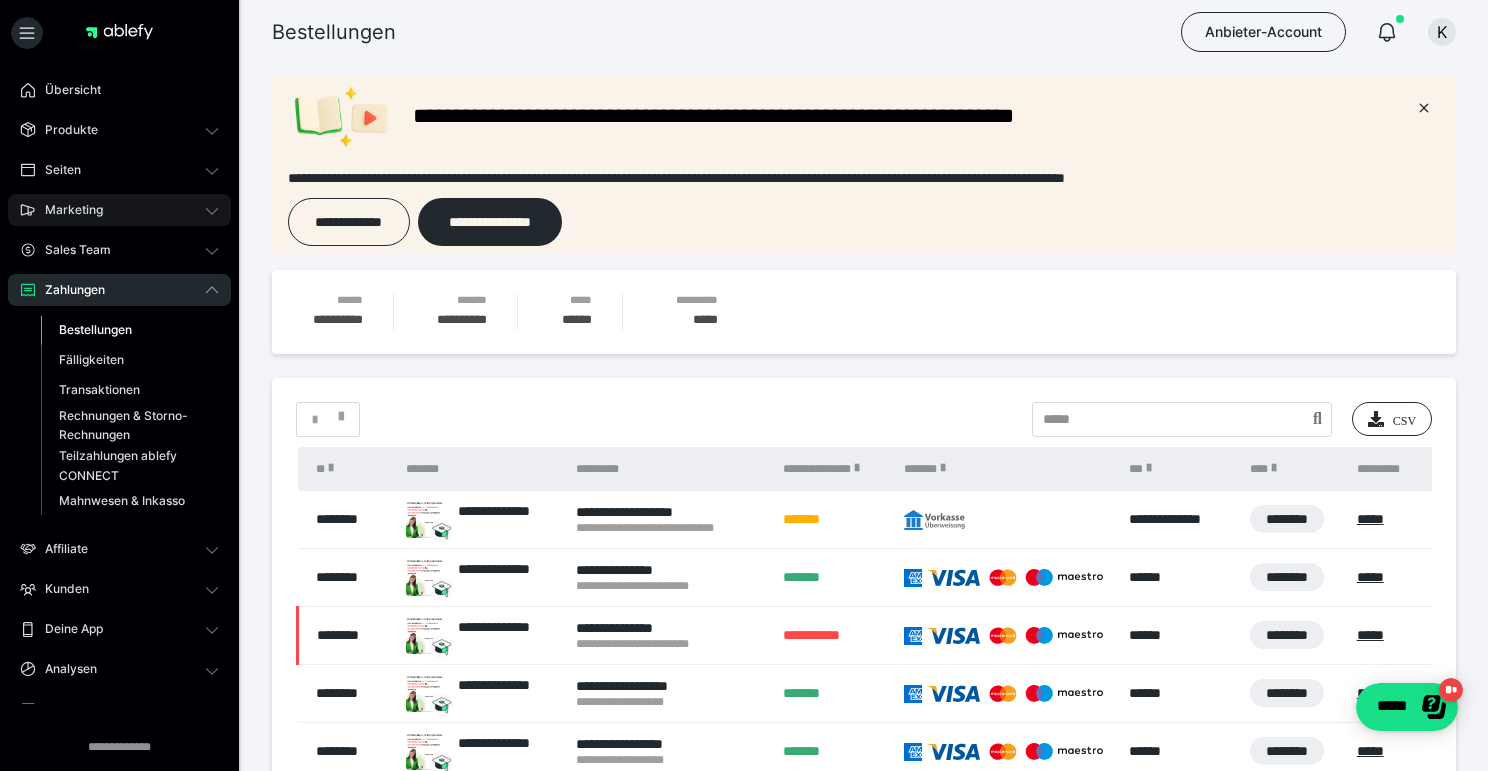 click on "Marketing" at bounding box center (67, 210) 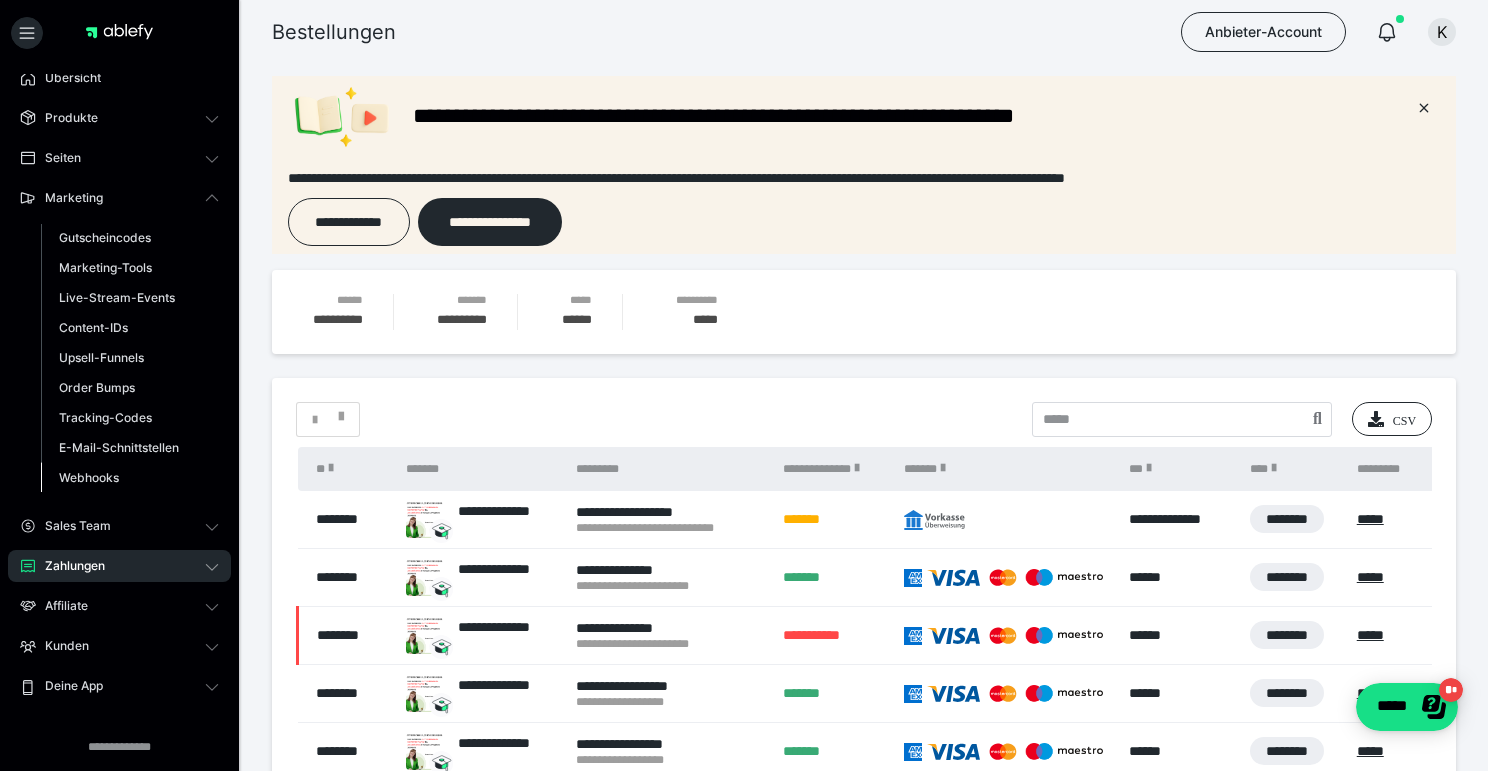 scroll, scrollTop: 17, scrollLeft: 0, axis: vertical 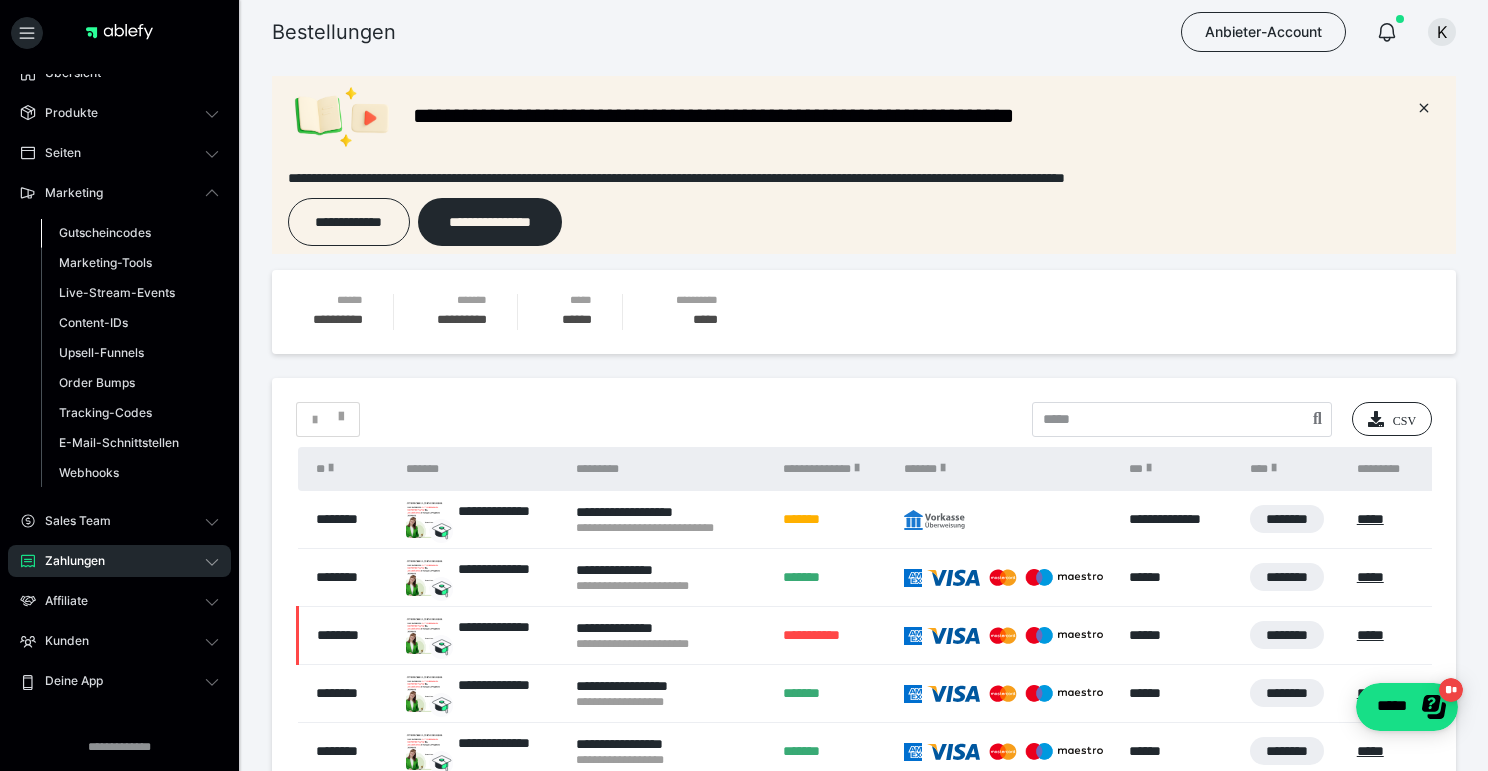 click on "Gutscheincodes" at bounding box center [105, 232] 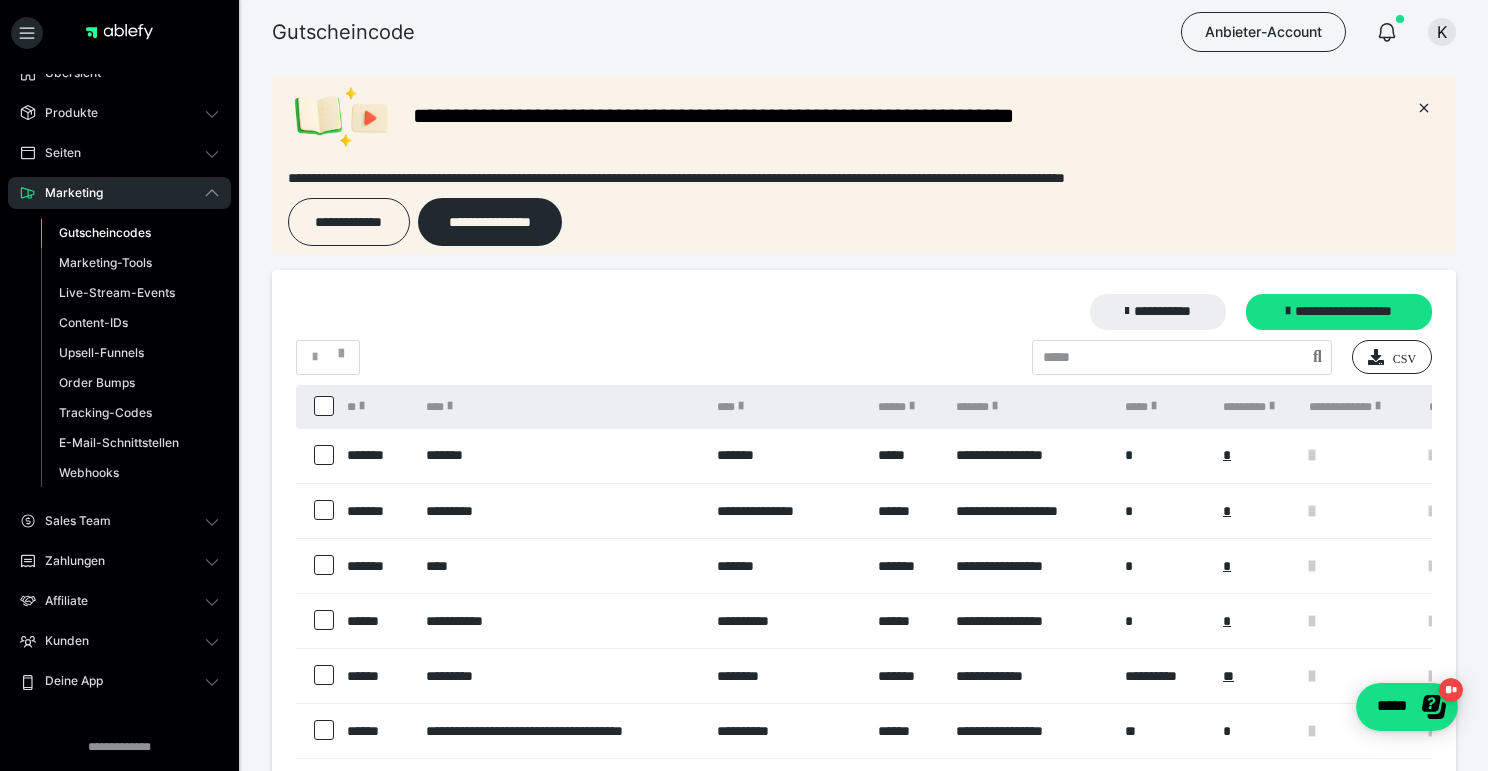scroll, scrollTop: 0, scrollLeft: 0, axis: both 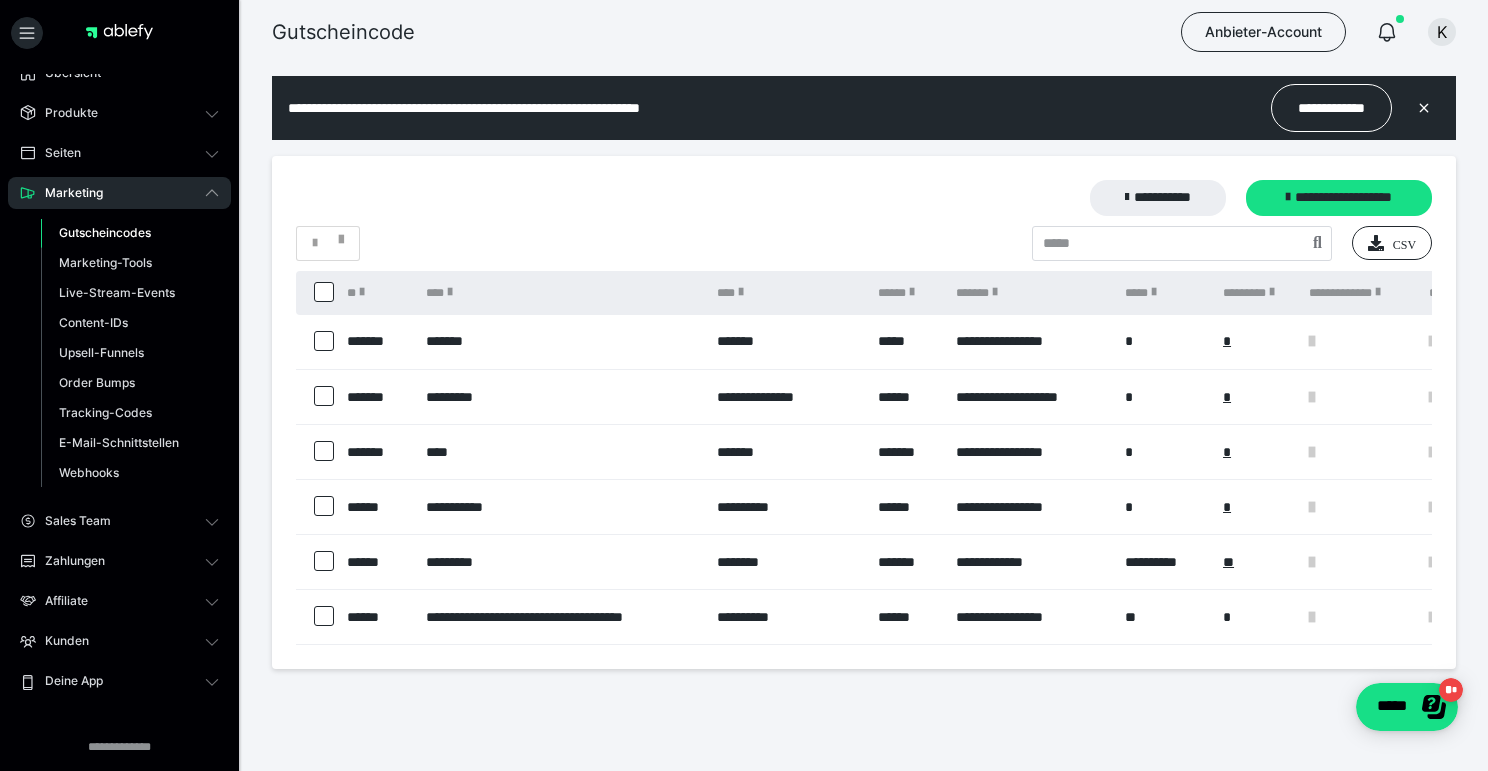click at bounding box center (324, 451) 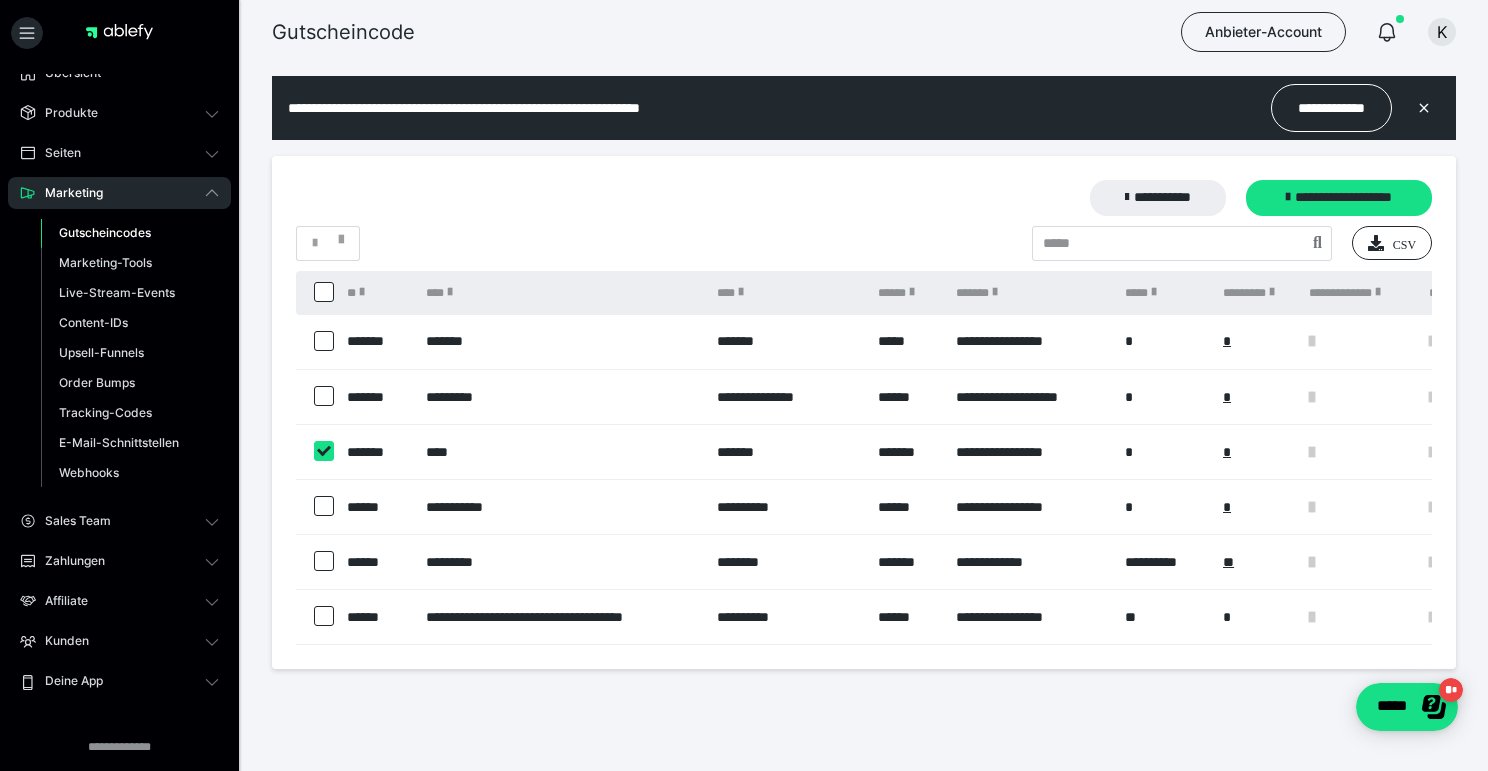 checkbox on "****" 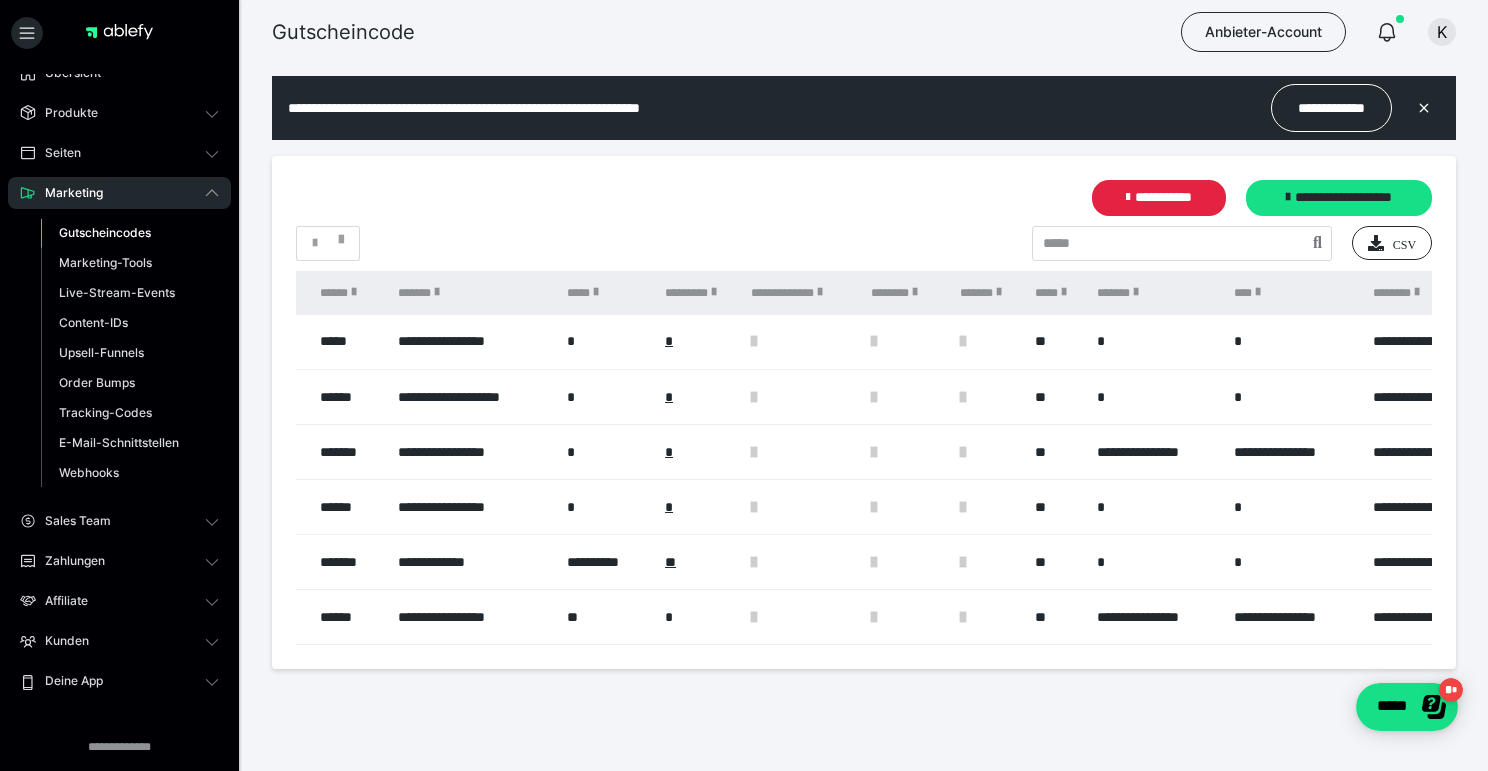 scroll, scrollTop: 0, scrollLeft: 699, axis: horizontal 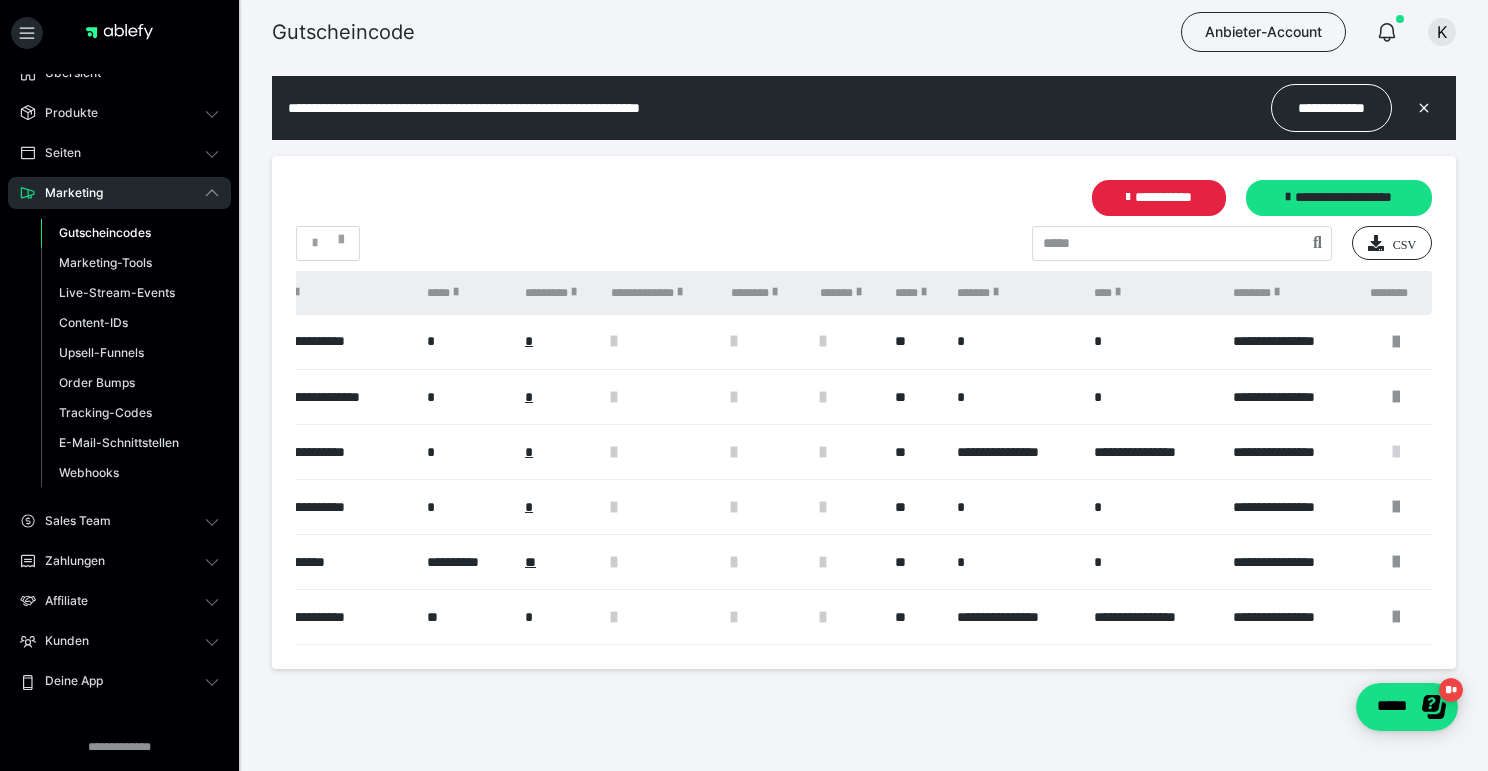 click at bounding box center (1396, 452) 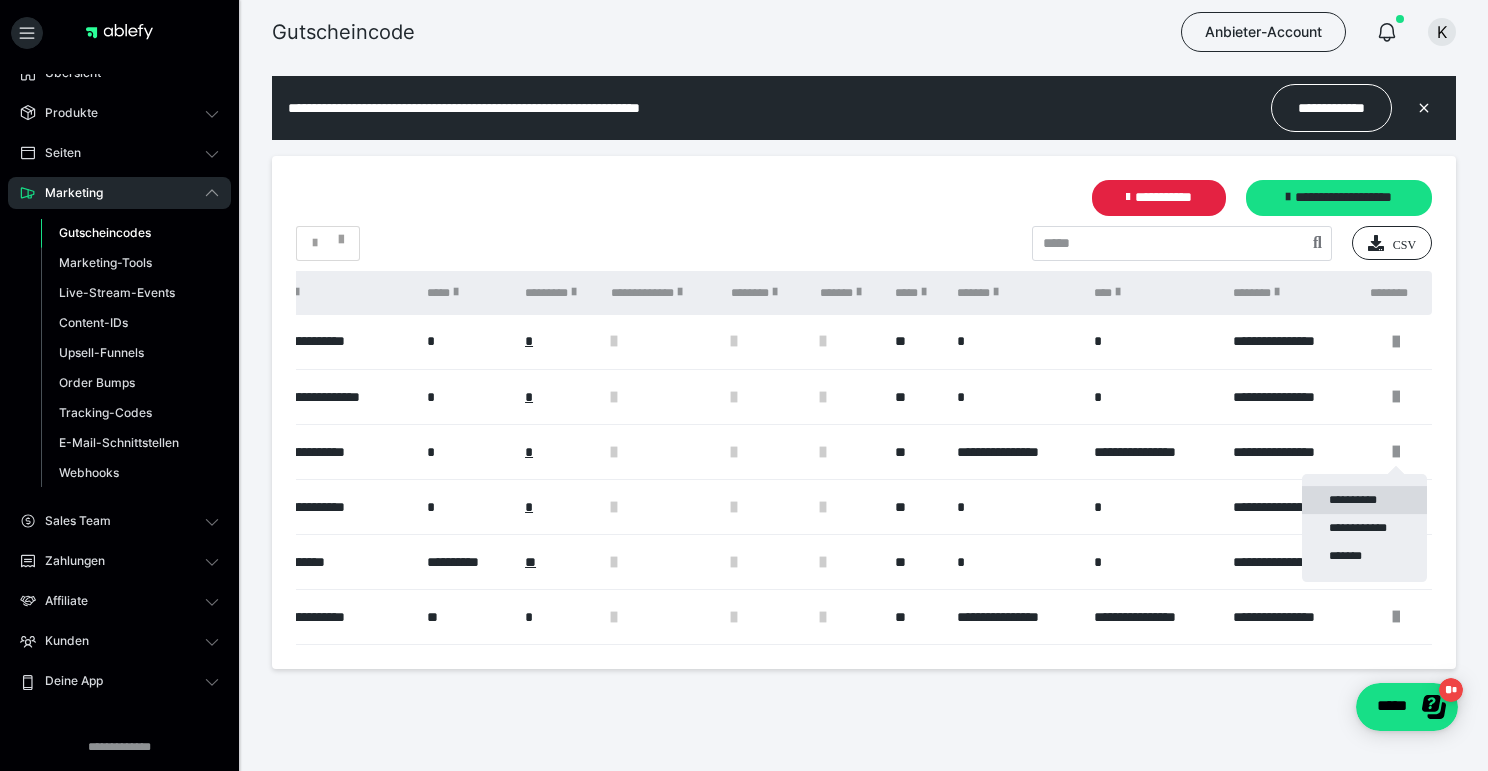 click on "**********" at bounding box center (1364, 500) 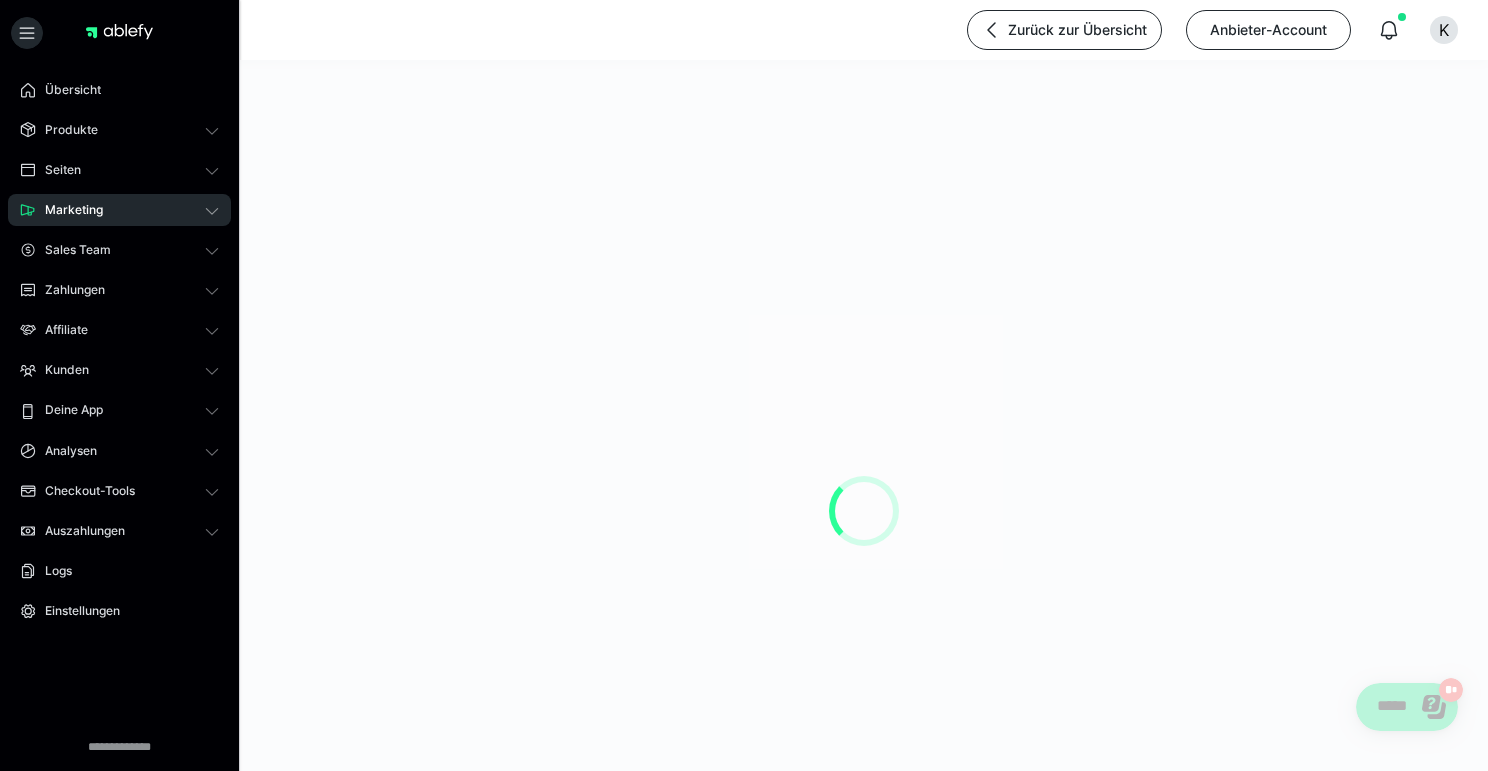 scroll, scrollTop: 0, scrollLeft: 0, axis: both 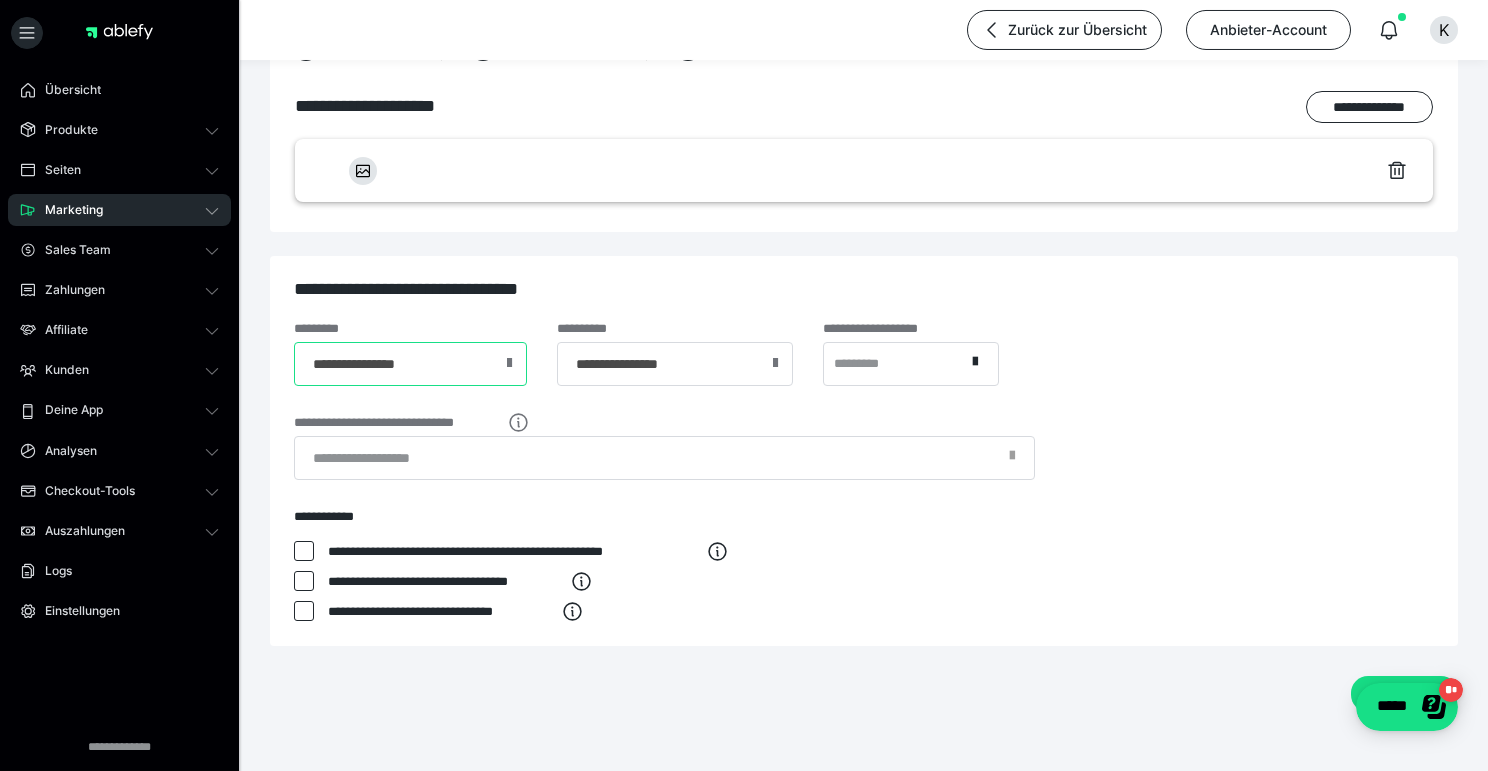 click on "**********" at bounding box center (410, 364) 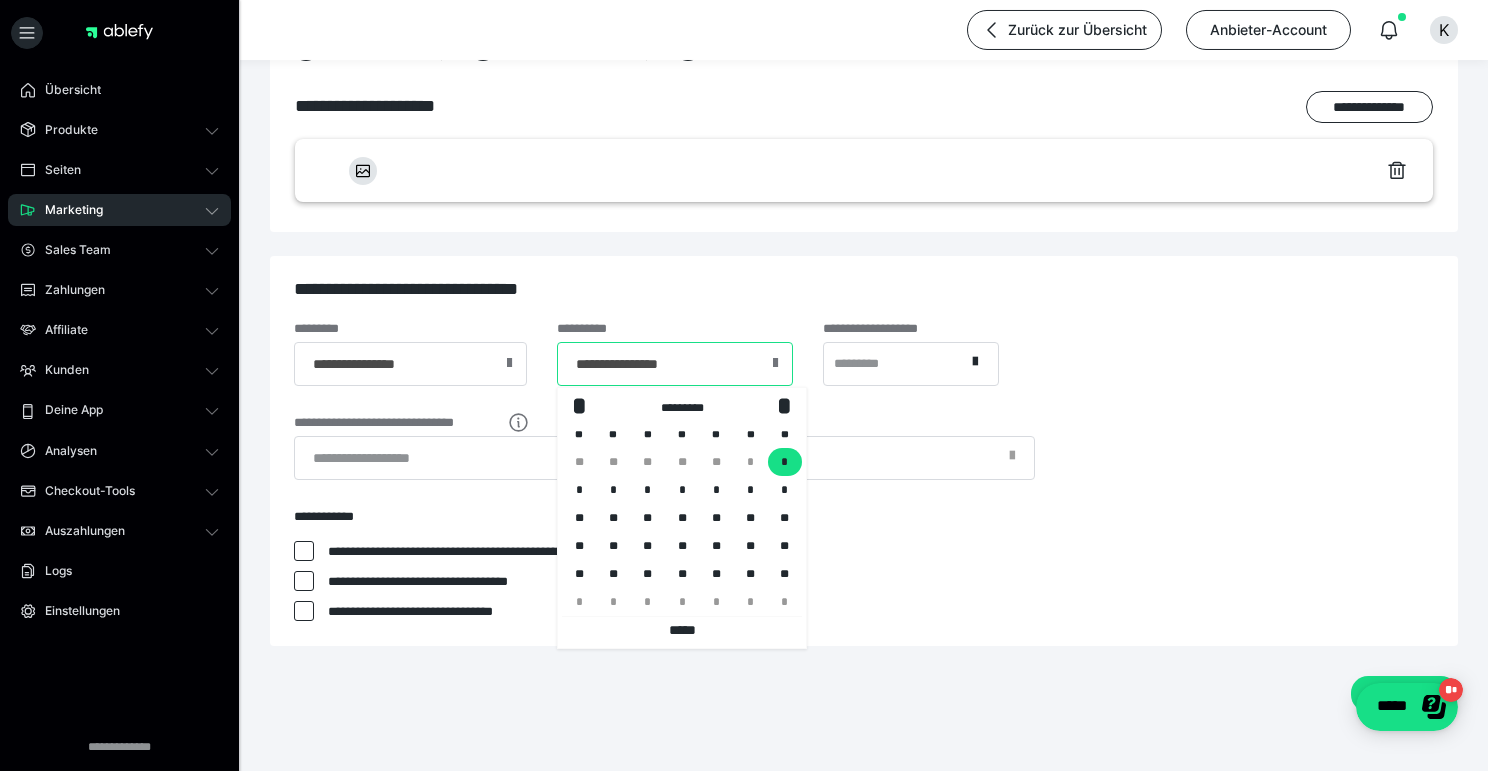 click on "**********" at bounding box center (675, 364) 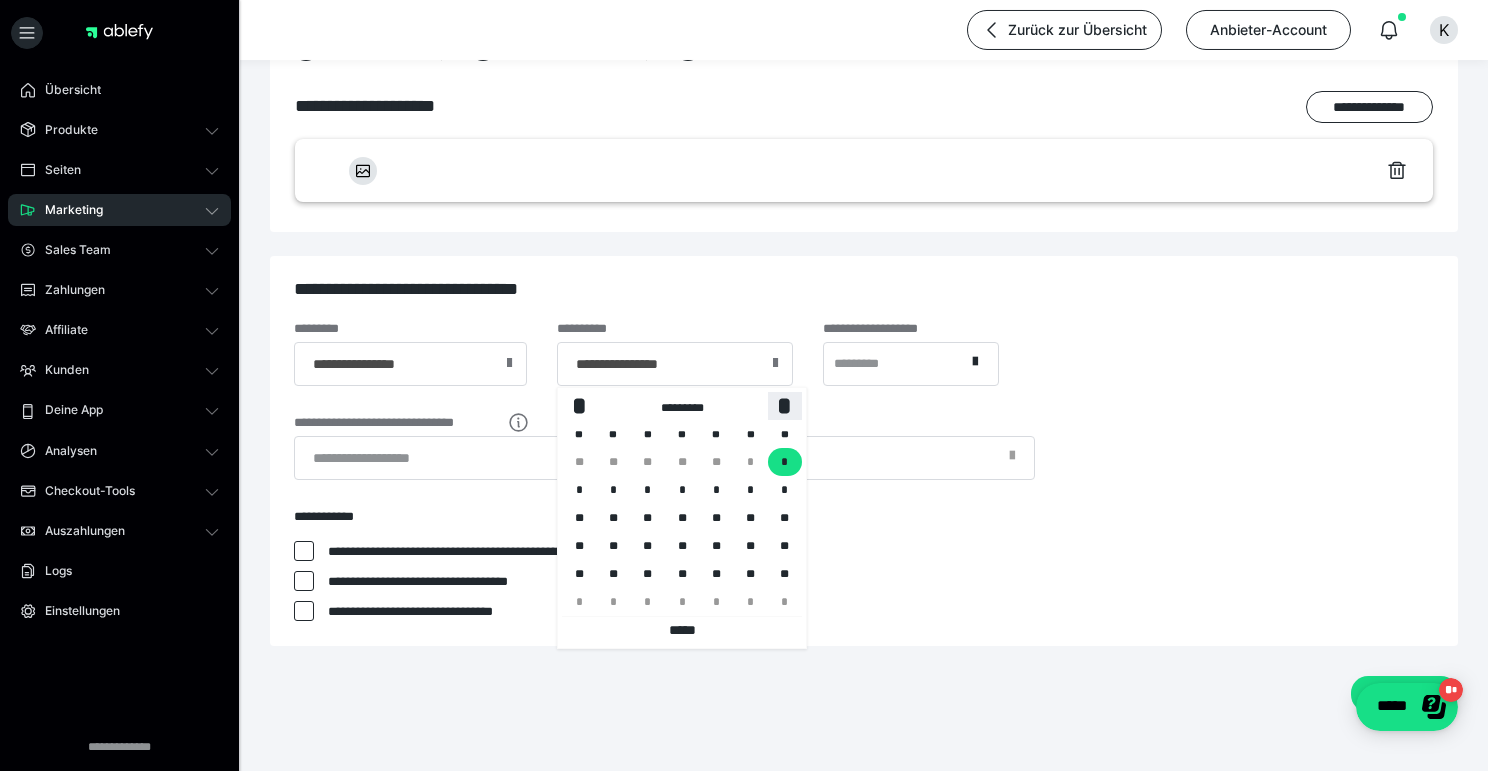 click on "*" at bounding box center (785, 405) 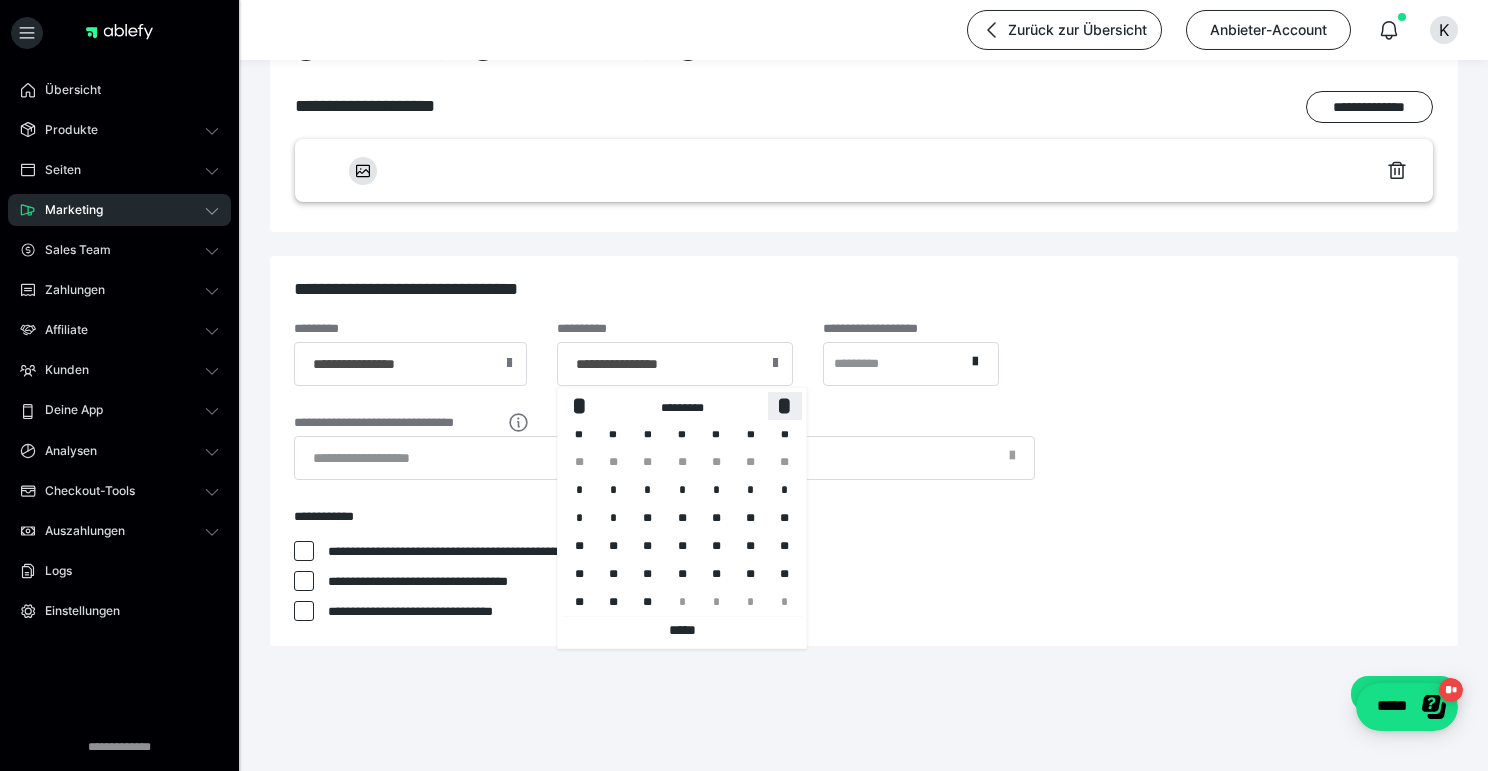 click on "*" at bounding box center [785, 405] 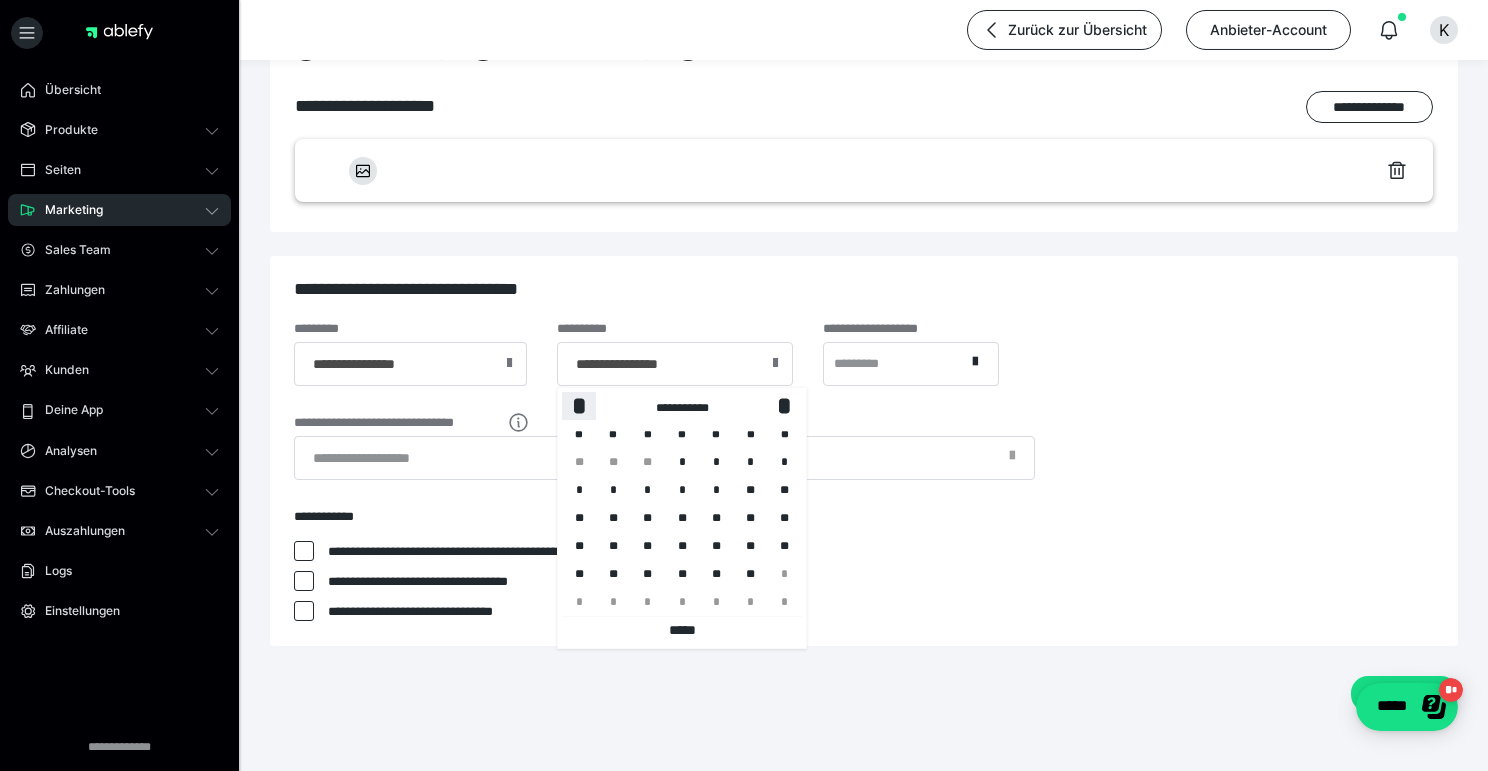 click on "*" at bounding box center [579, 405] 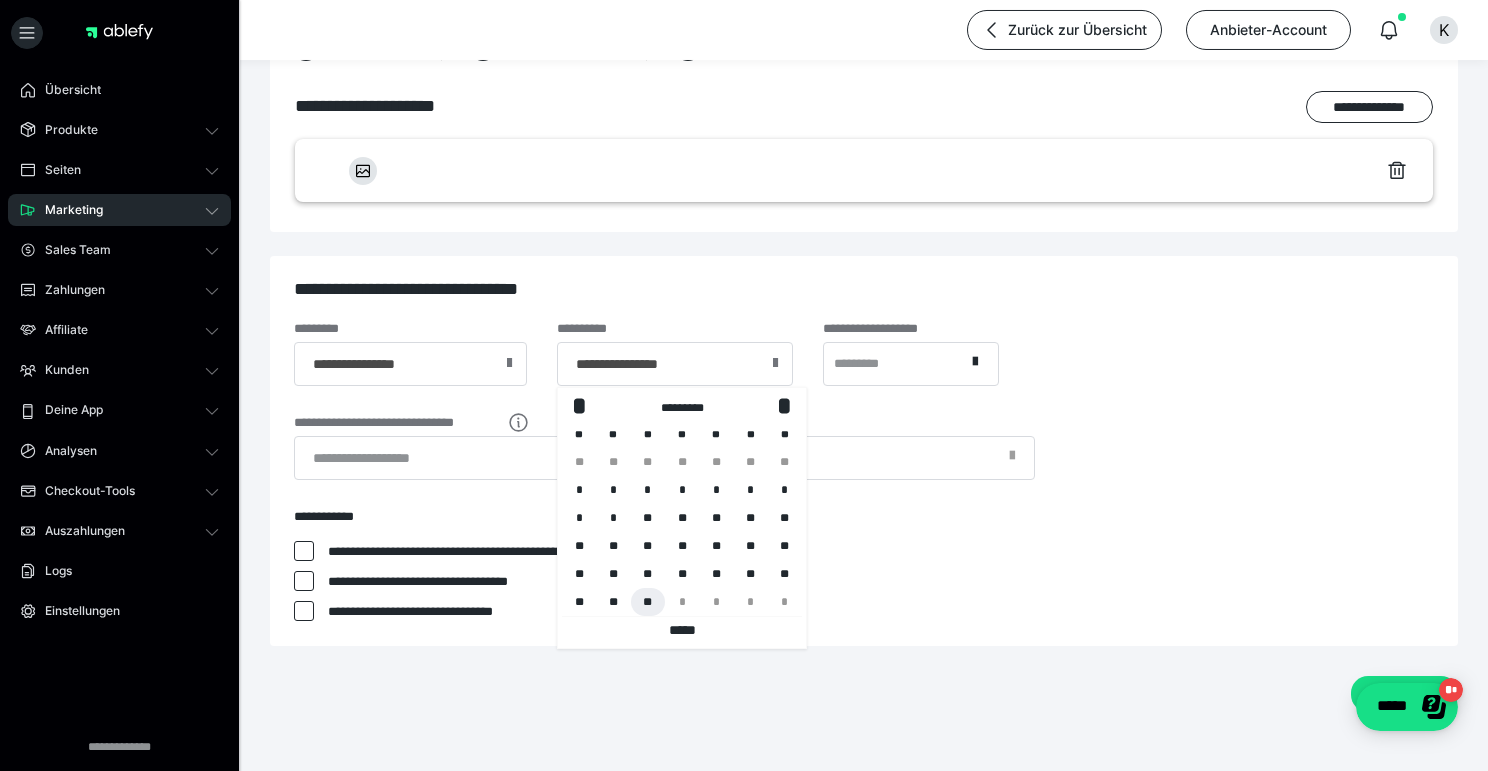 click on "**" at bounding box center [648, 602] 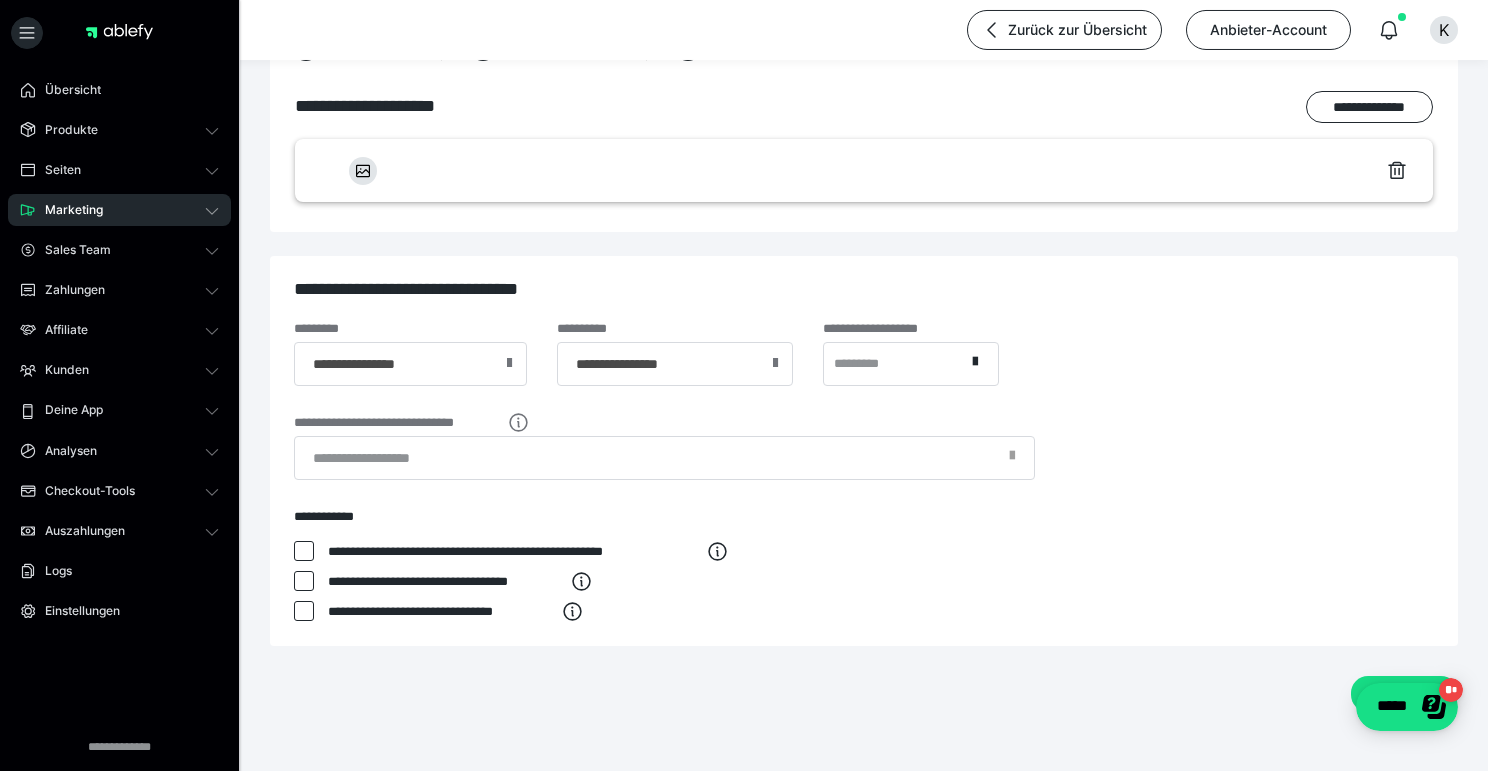 type on "**********" 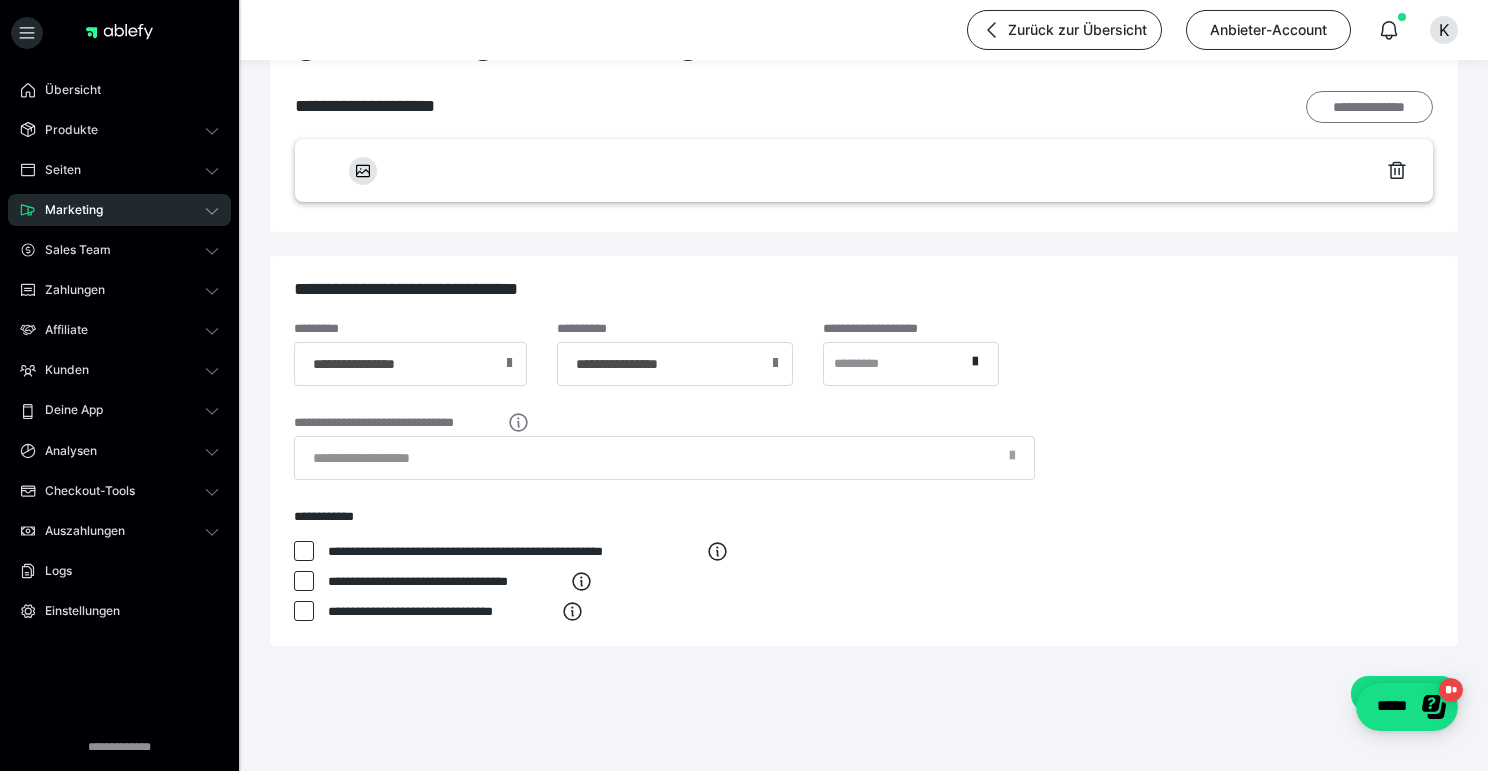 click on "**********" at bounding box center [1369, 107] 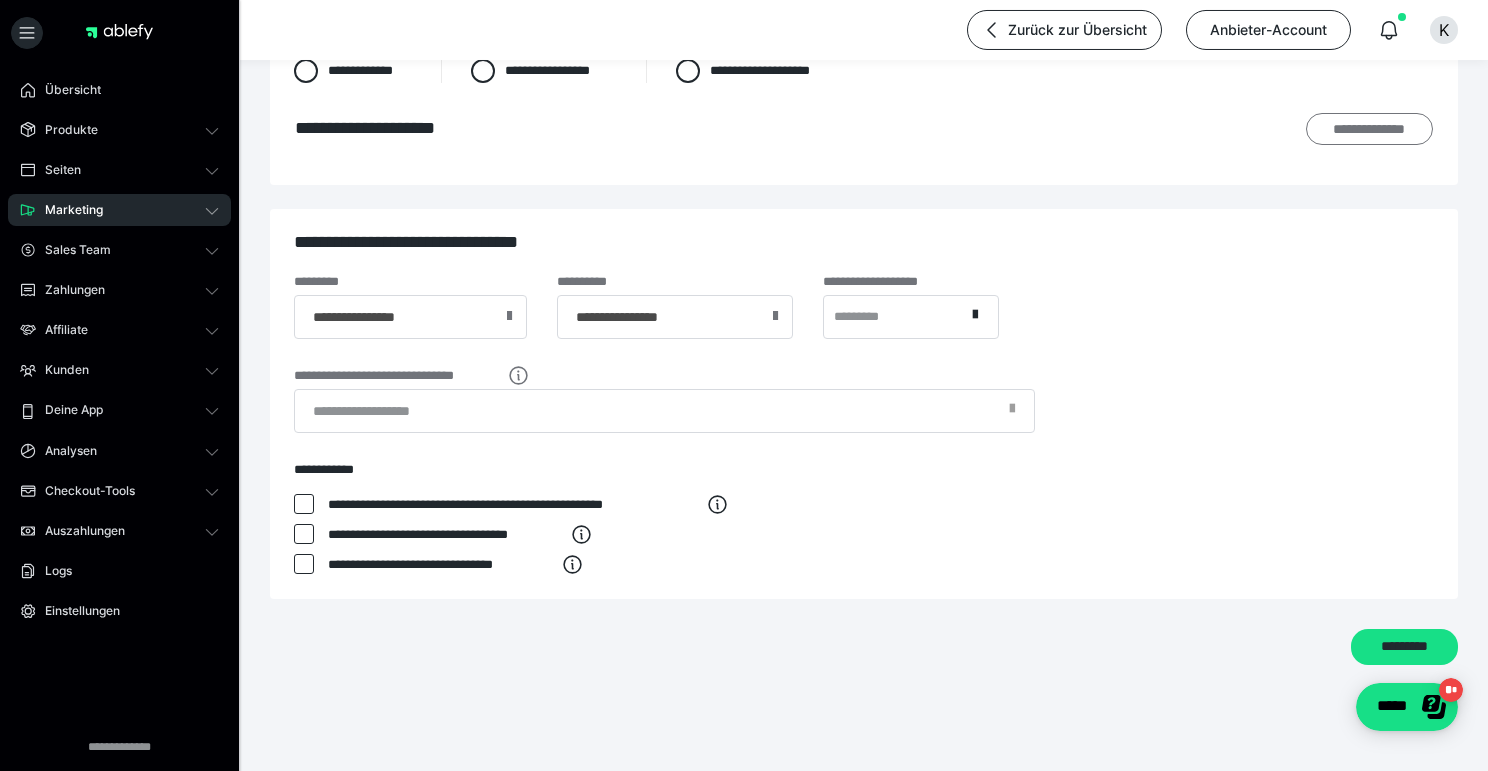 scroll, scrollTop: 669, scrollLeft: 0, axis: vertical 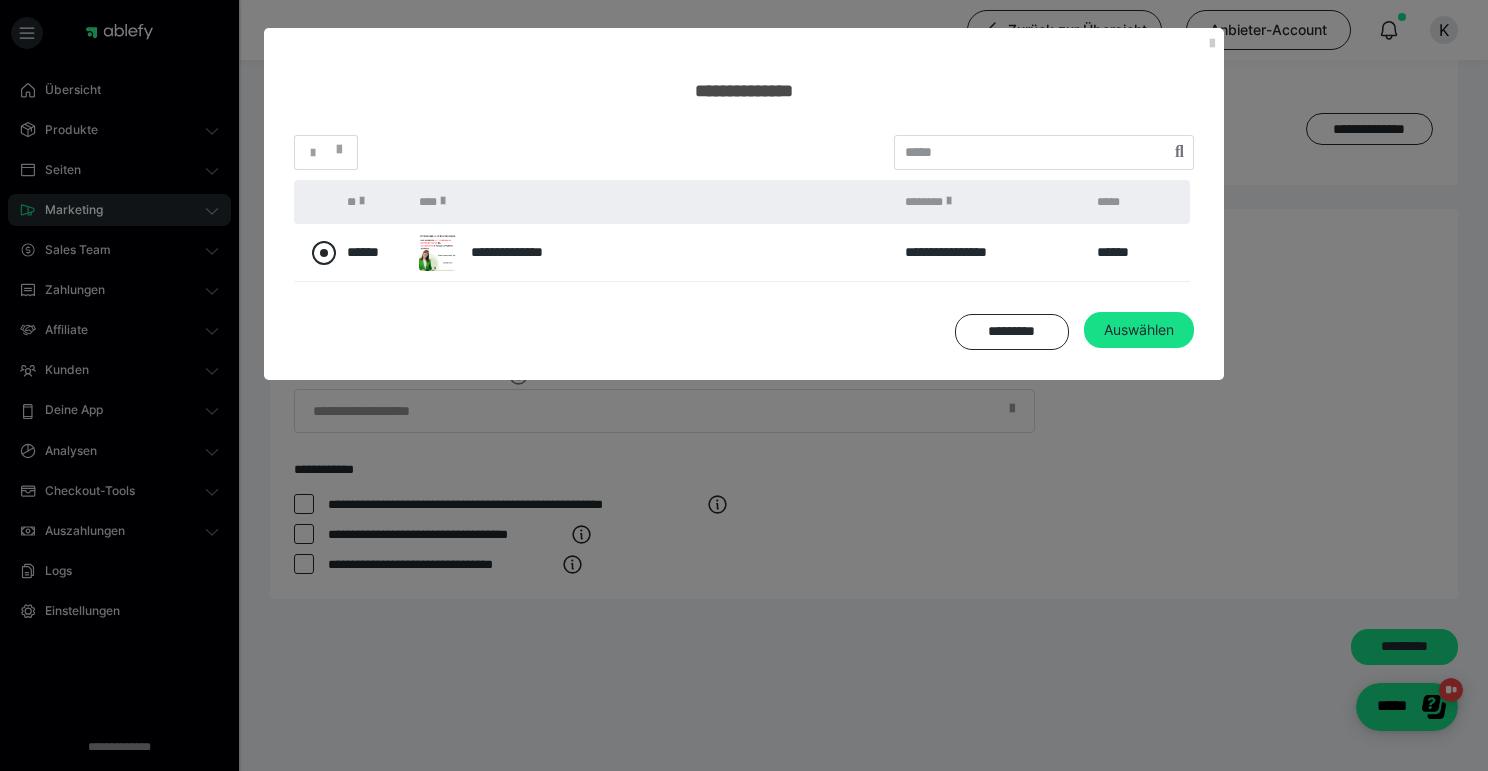 click at bounding box center (324, 253) 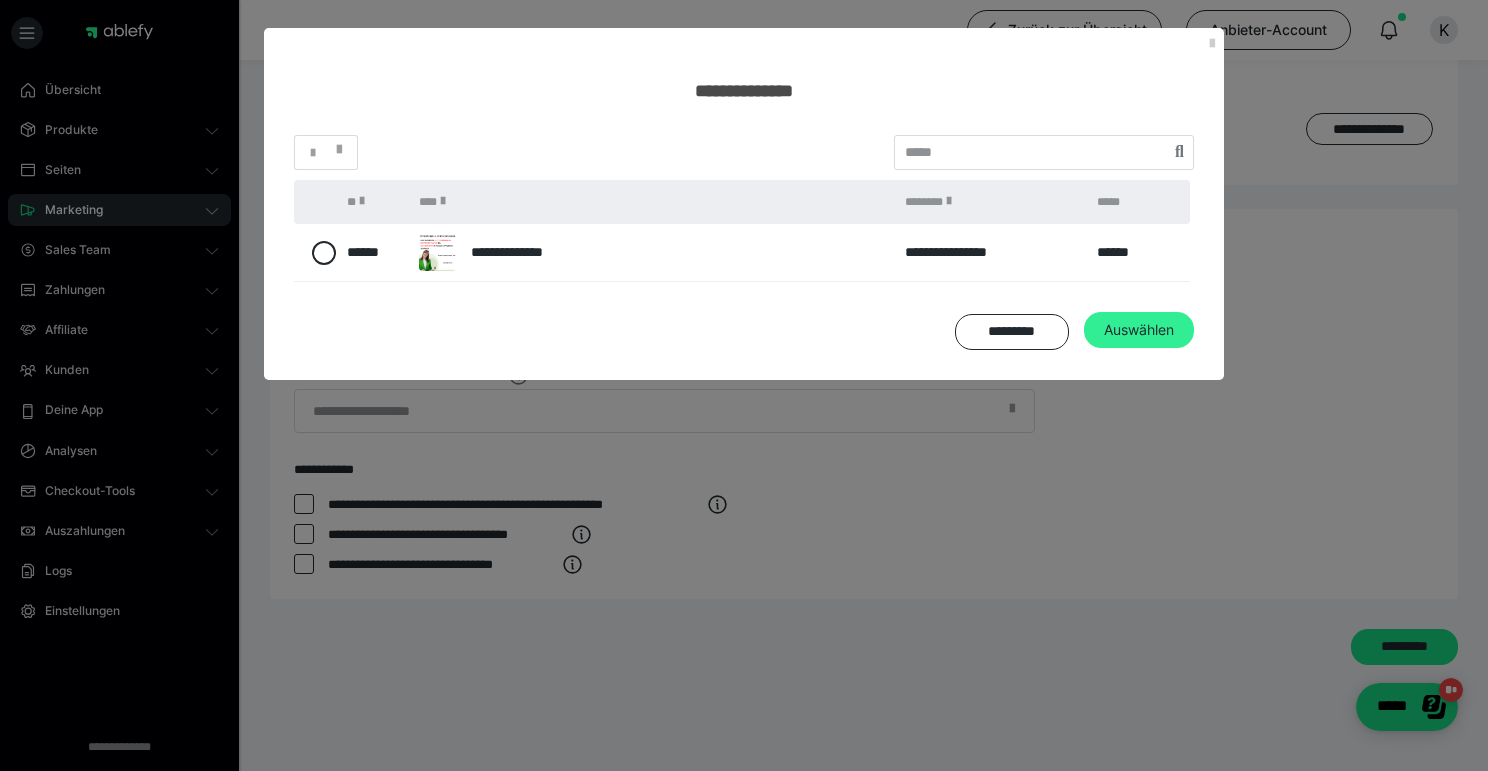 click on "Auswählen" at bounding box center [1139, 330] 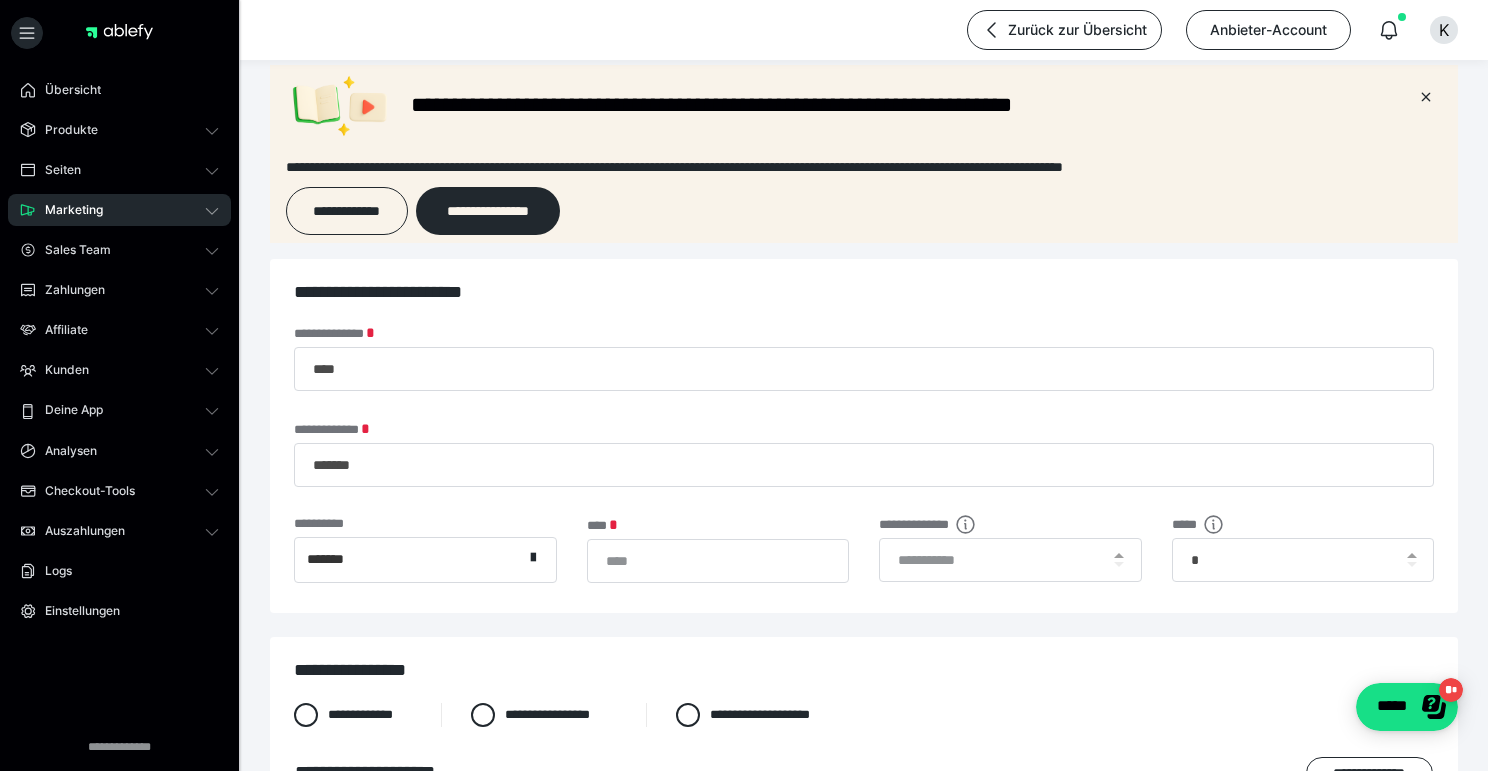 scroll, scrollTop: 24, scrollLeft: 0, axis: vertical 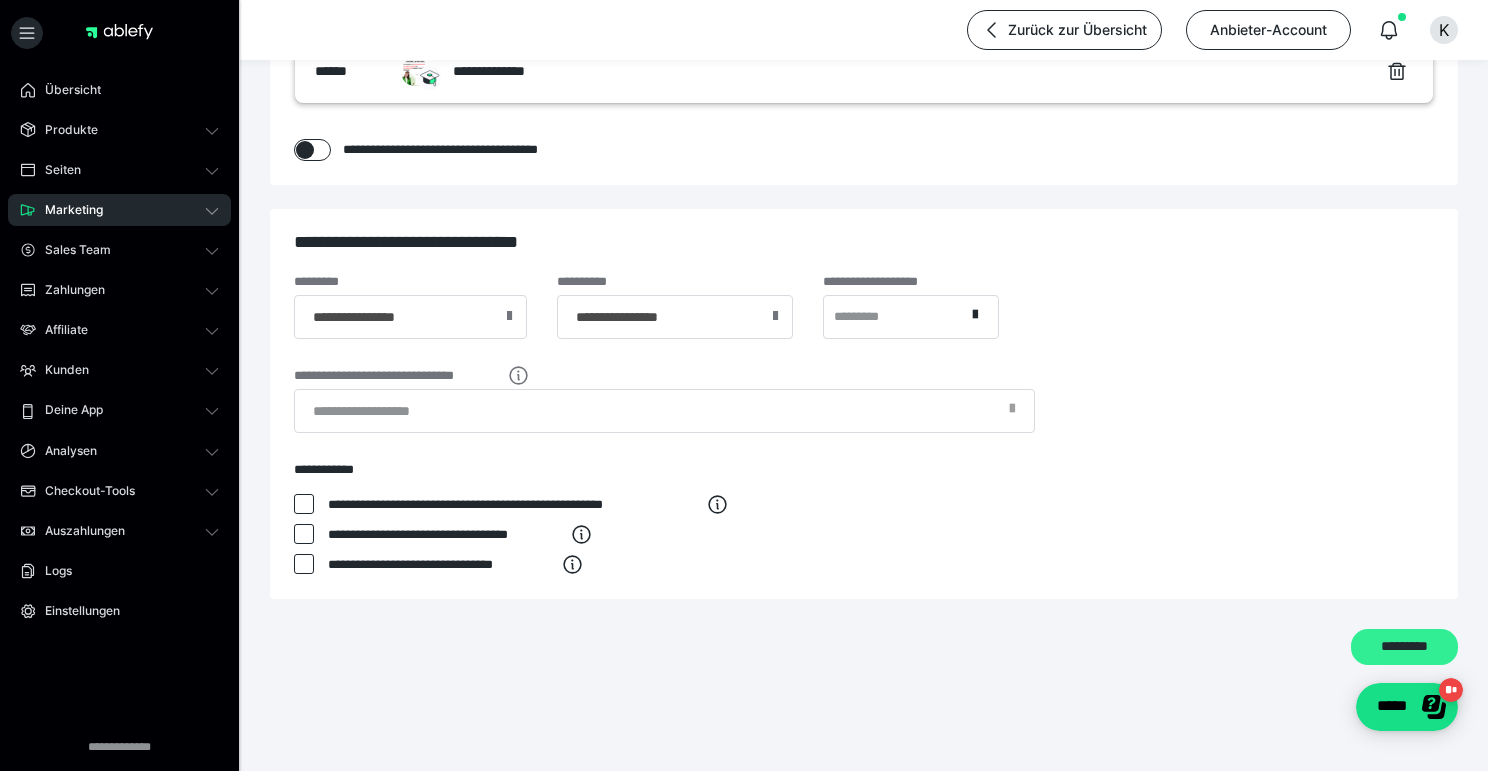 click on "*********" at bounding box center (1404, 647) 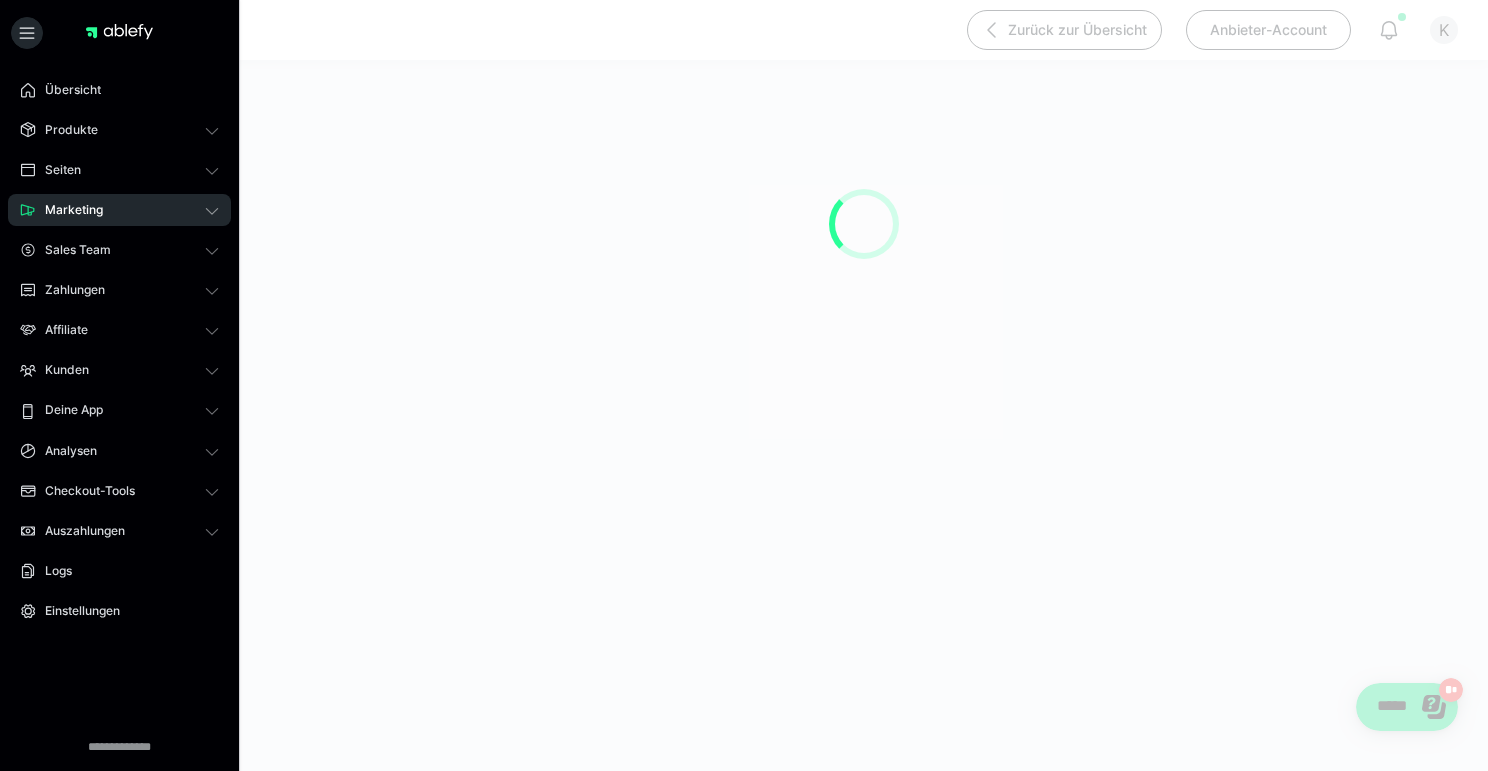 scroll, scrollTop: 0, scrollLeft: 0, axis: both 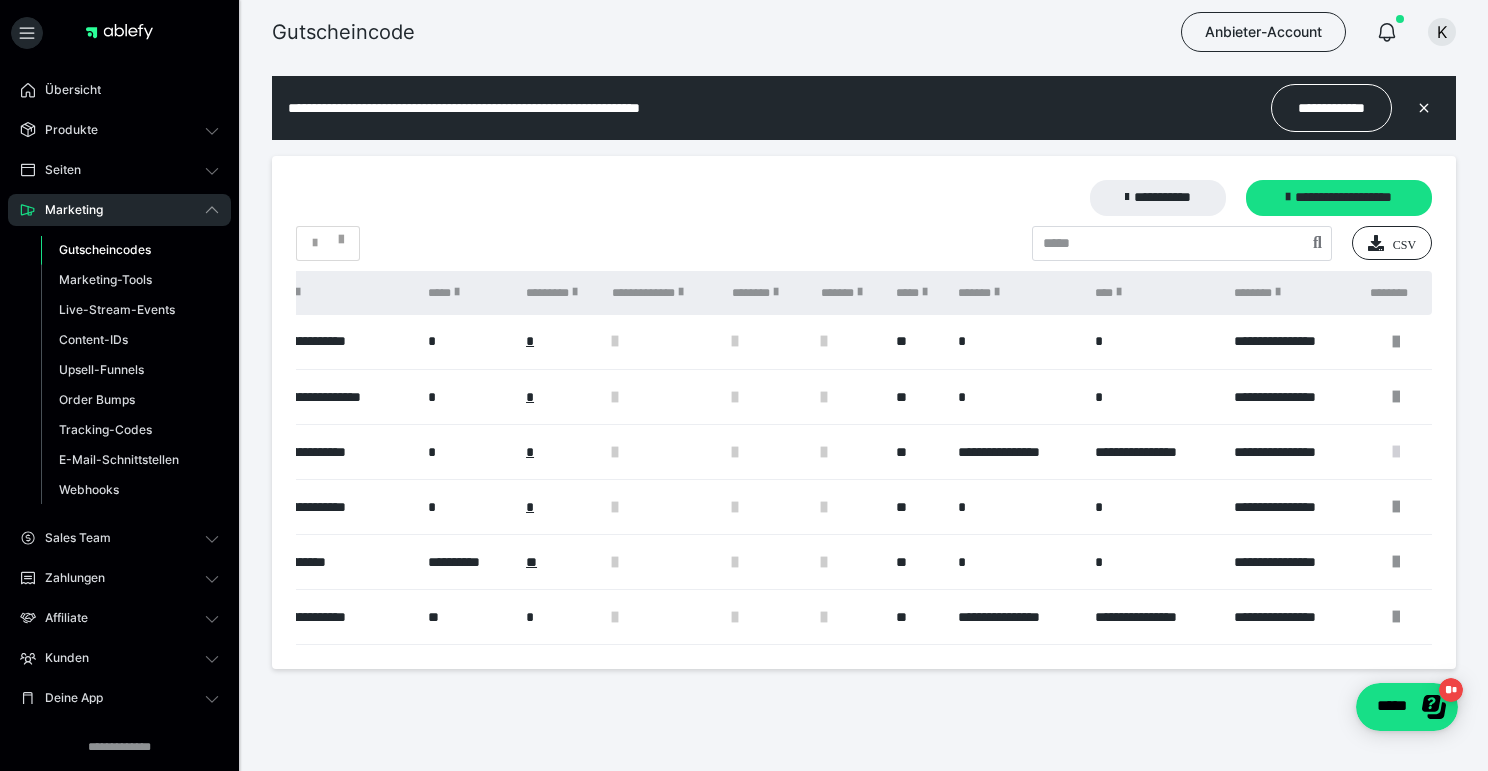 click at bounding box center (1396, 452) 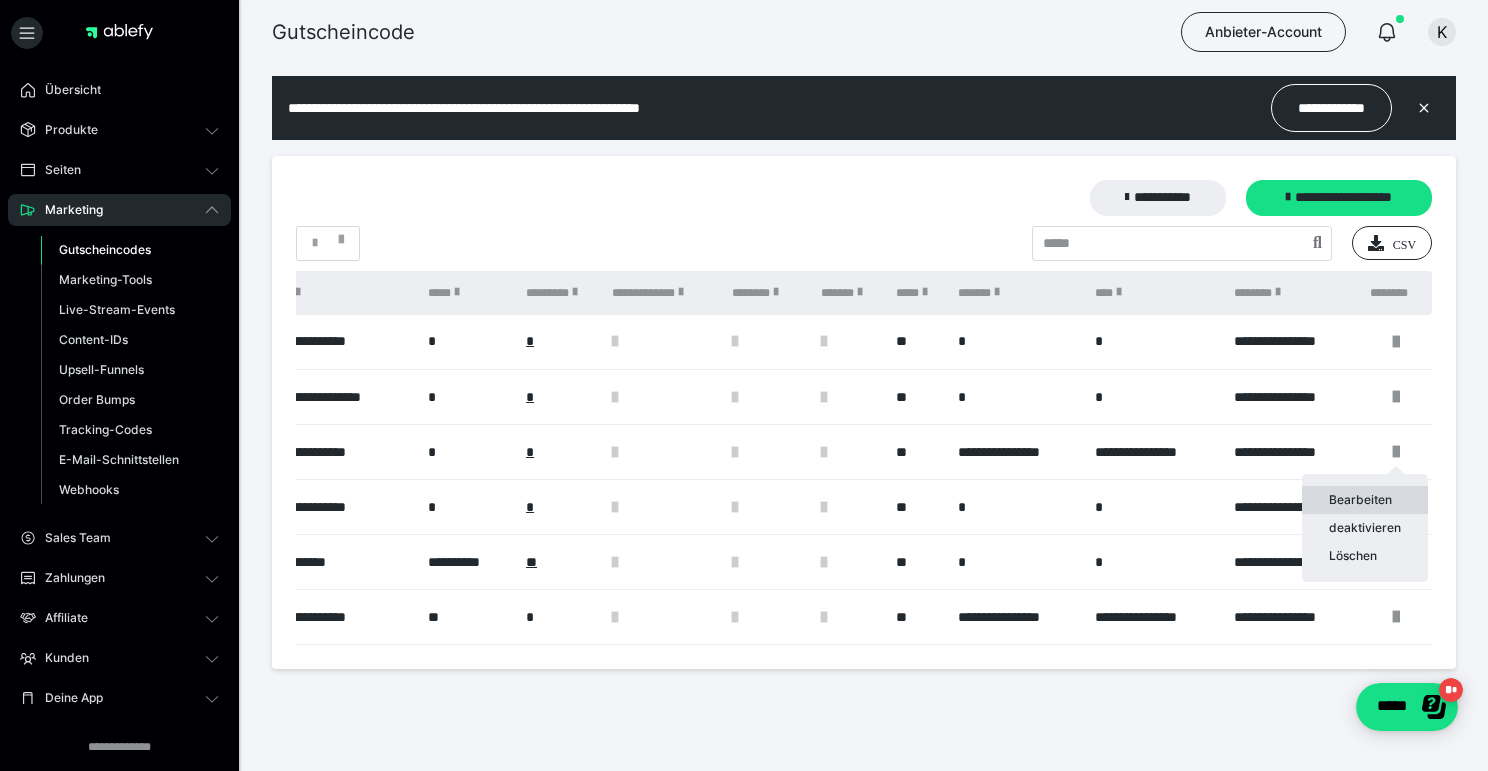 click on "Bearbeiten" at bounding box center (1365, 500) 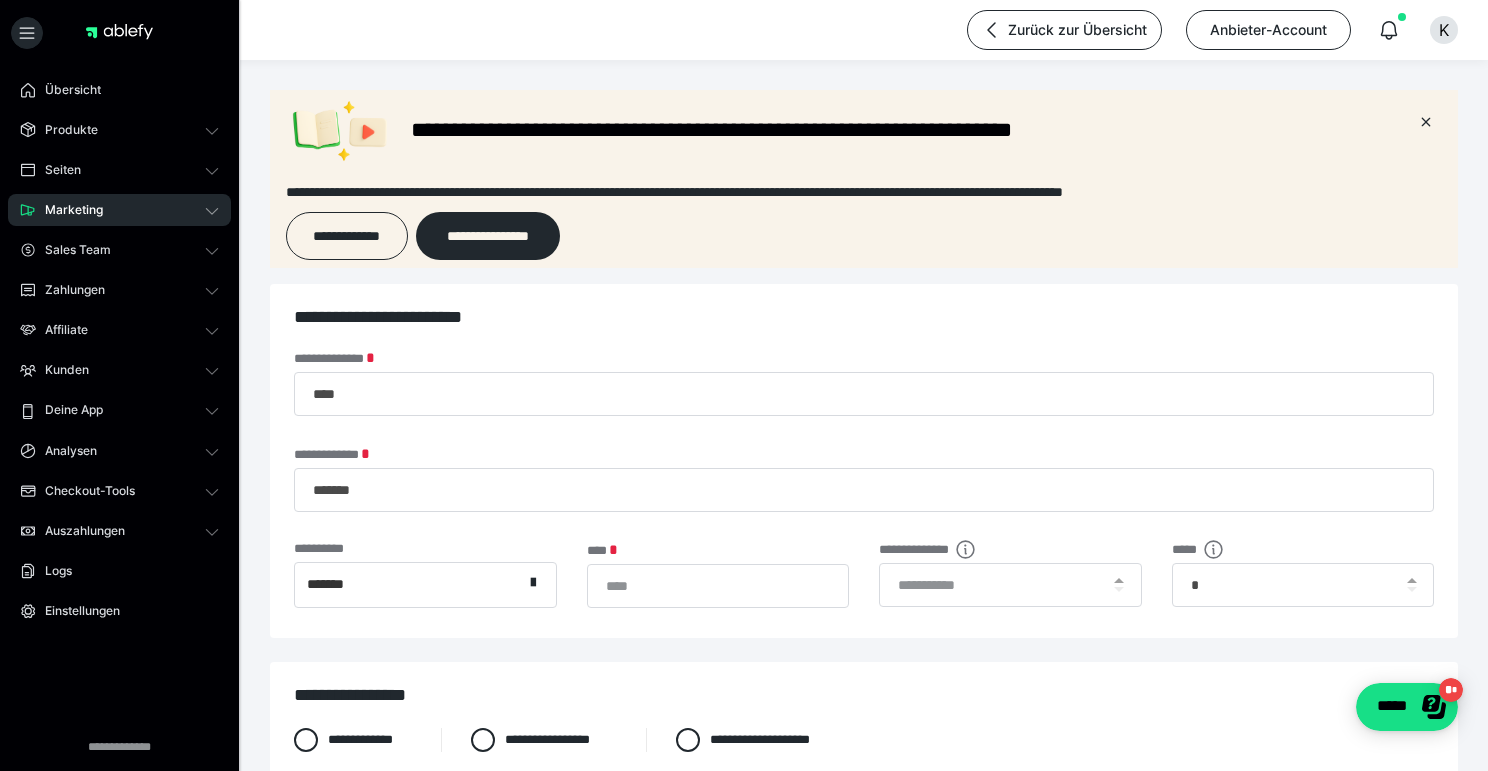 scroll, scrollTop: 0, scrollLeft: 0, axis: both 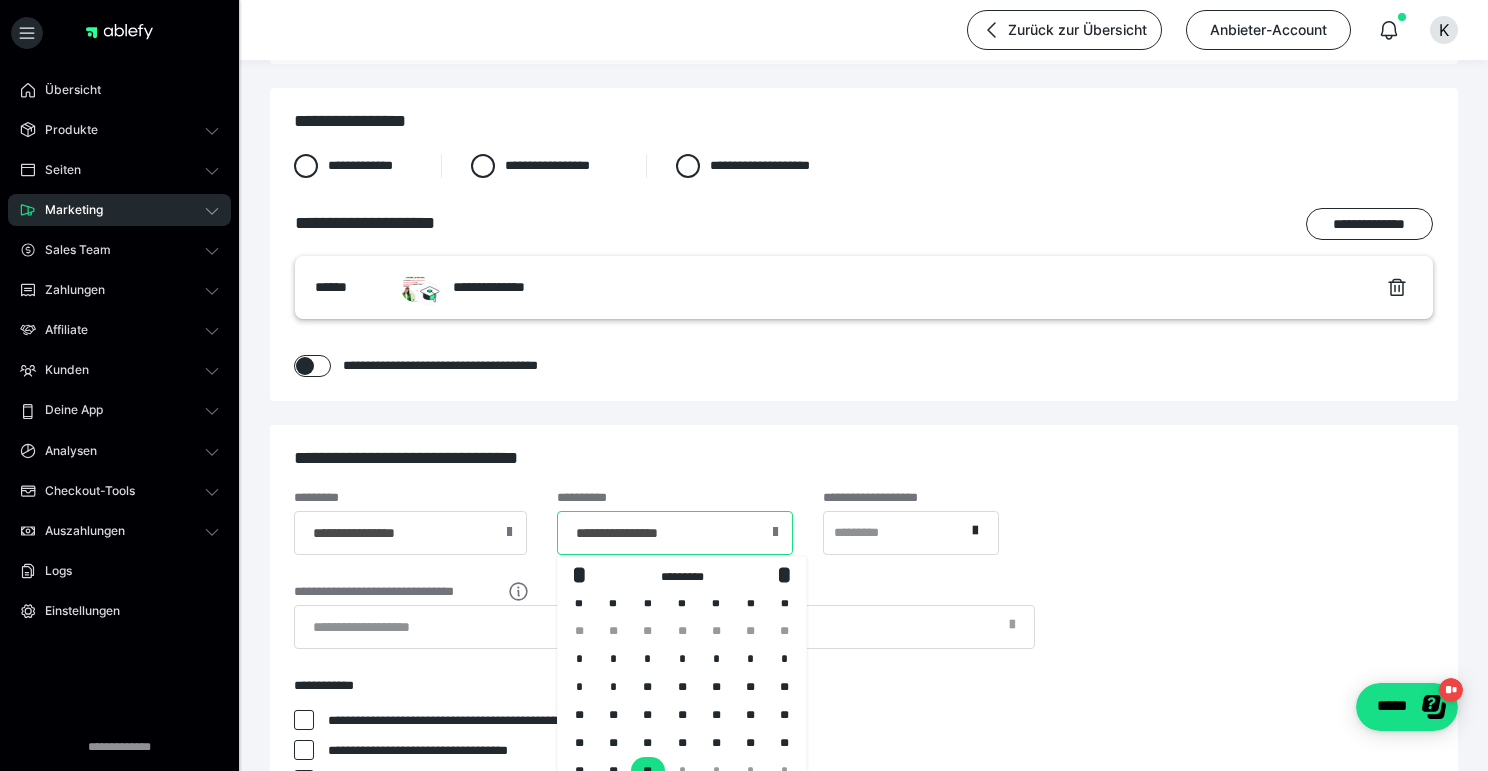click on "**********" at bounding box center [675, 533] 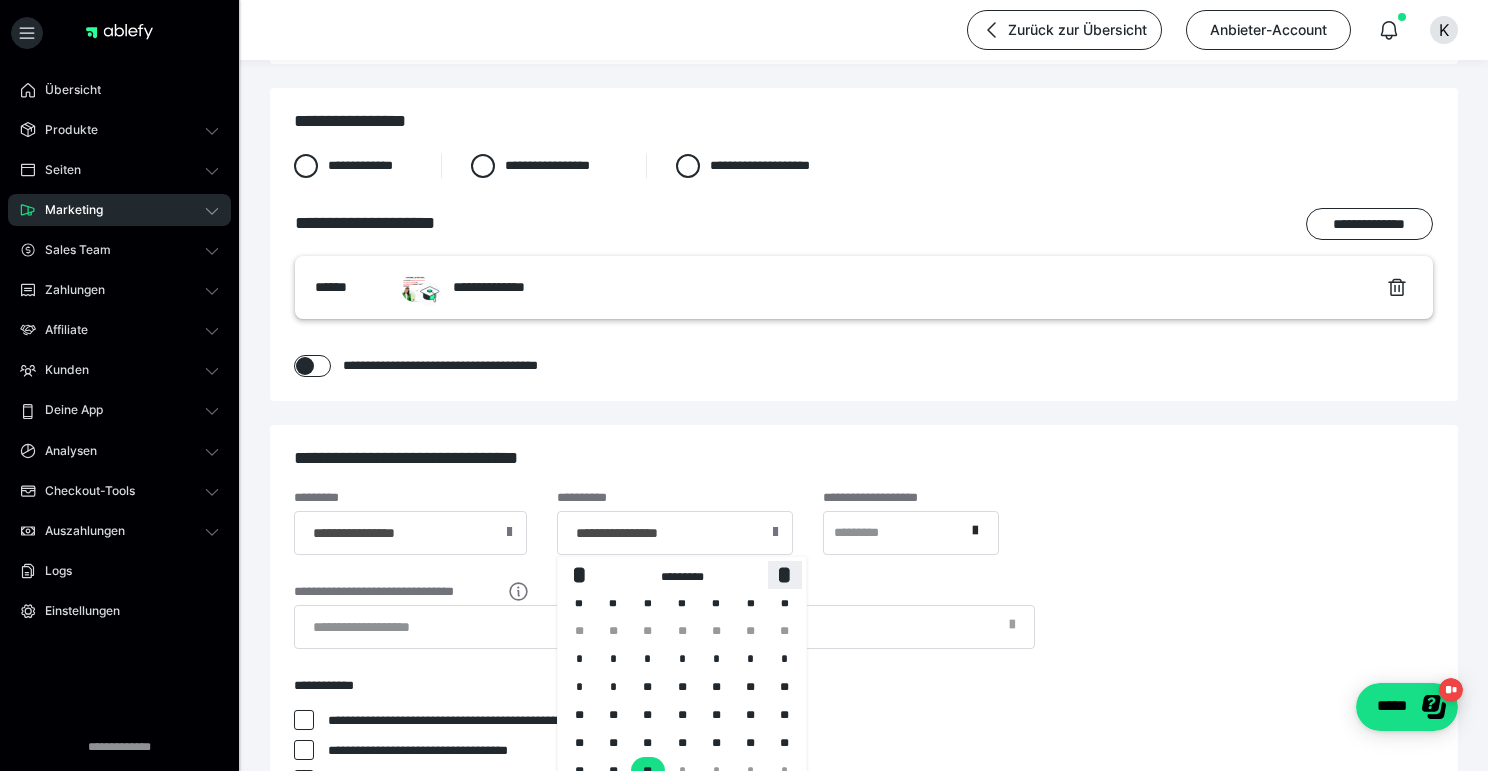 click on "*" at bounding box center (785, 574) 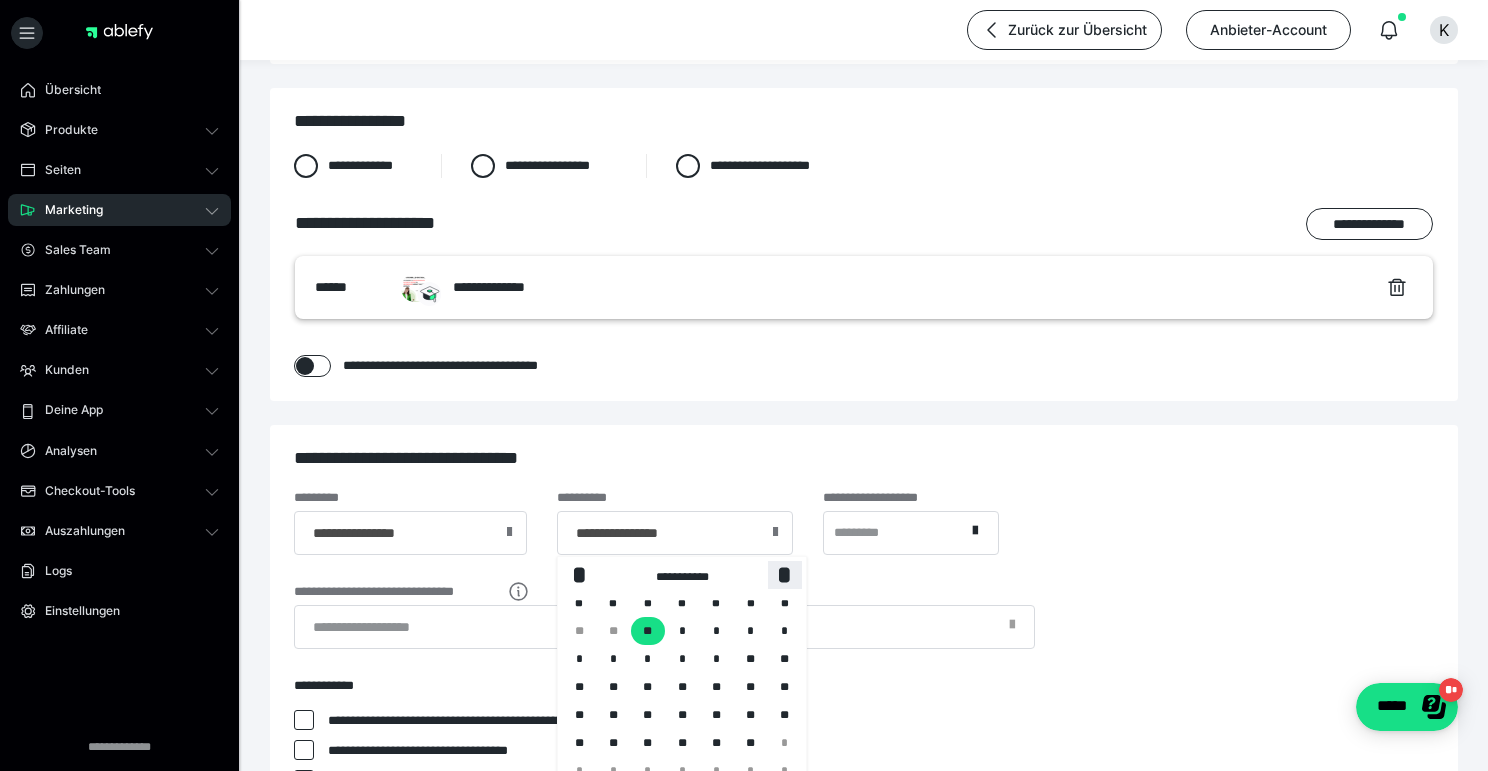 click on "*" at bounding box center [785, 574] 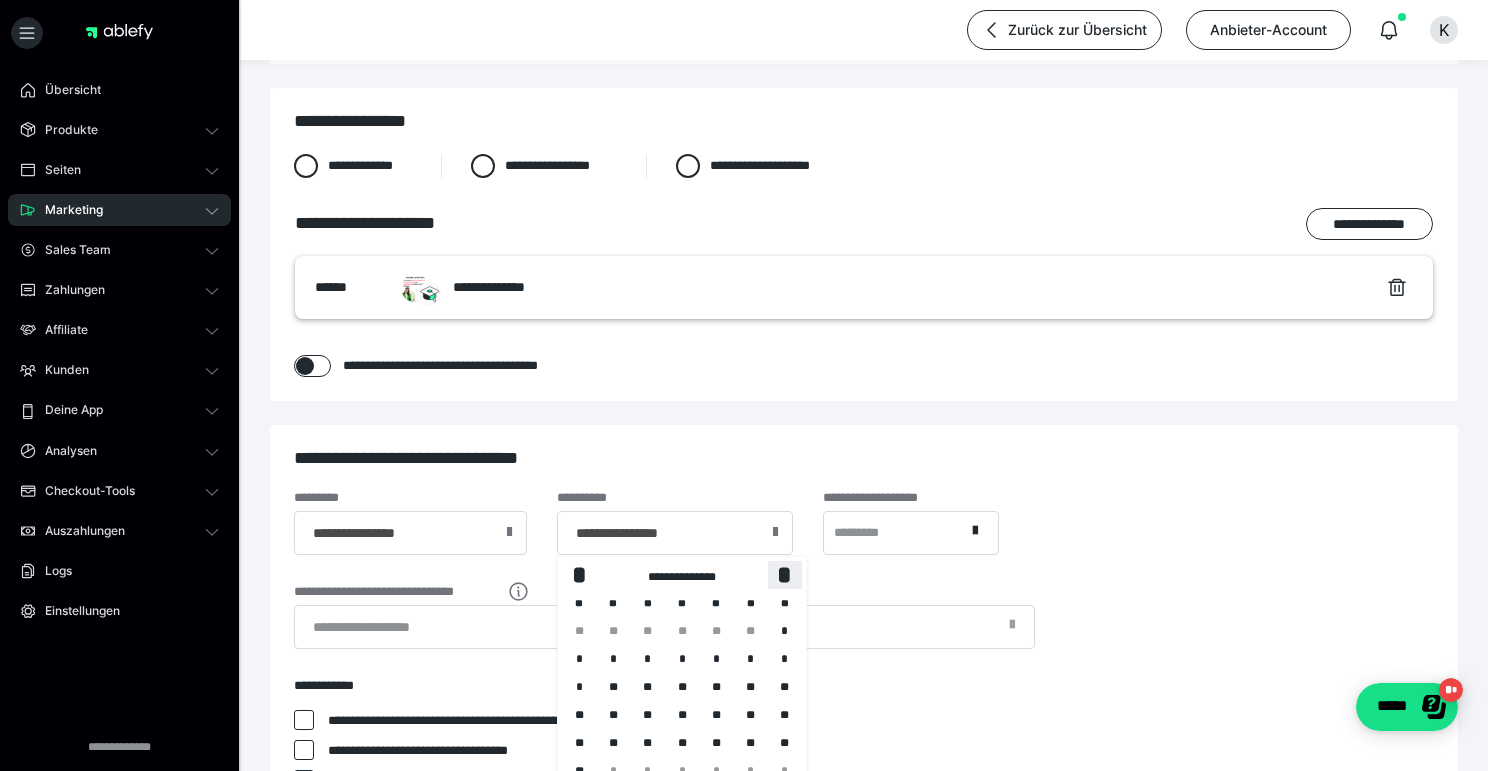 click on "*" at bounding box center [785, 574] 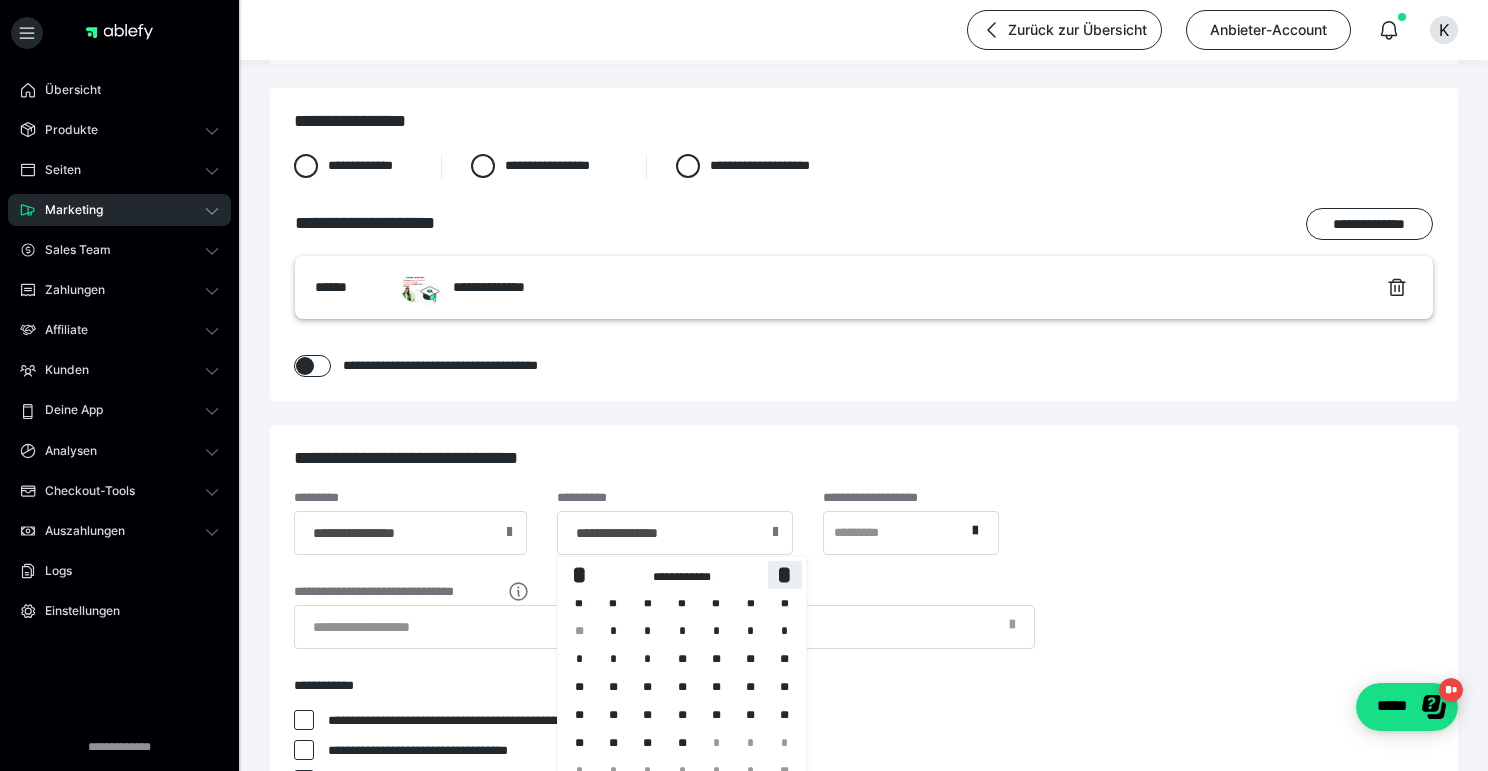 click on "*" at bounding box center [785, 574] 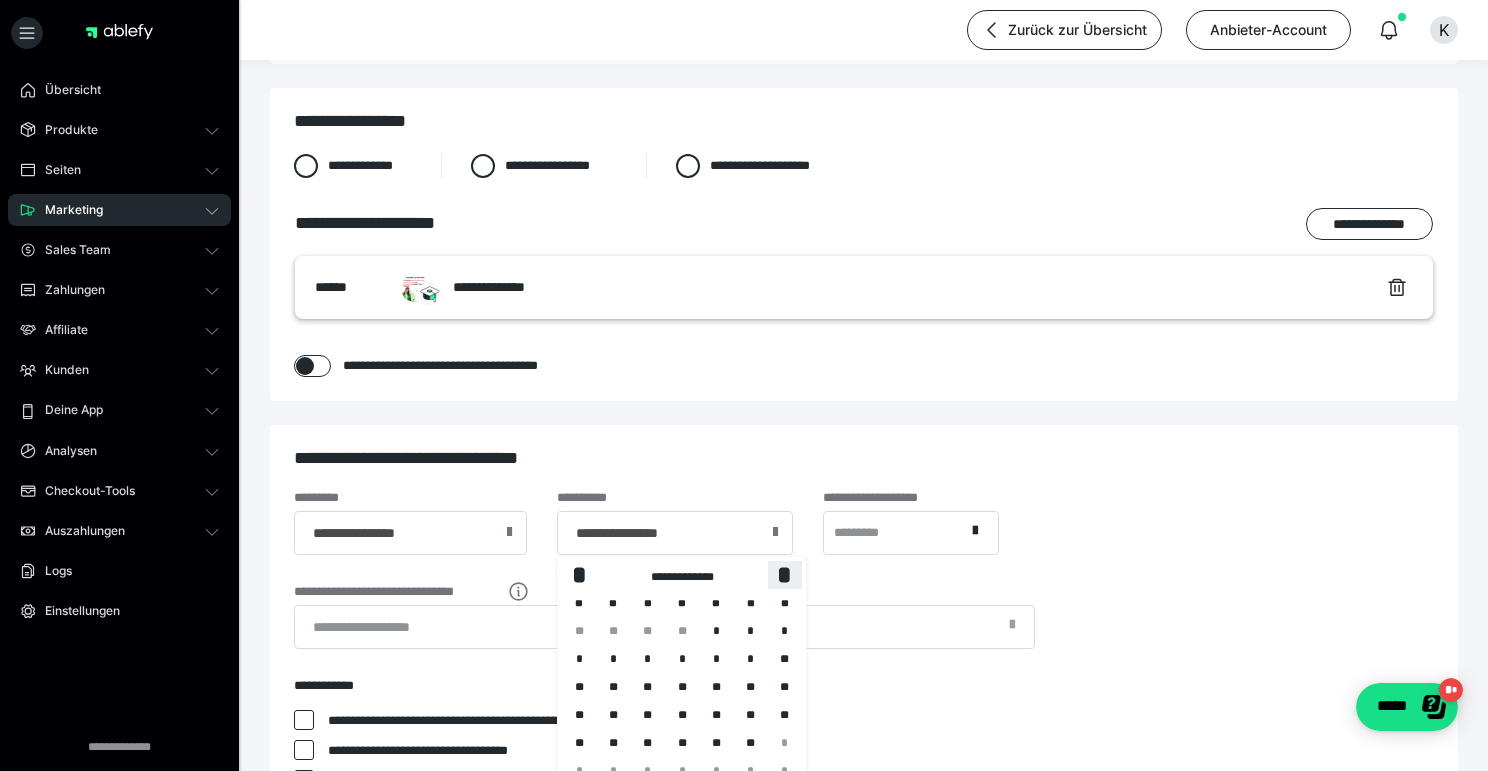 click on "*" at bounding box center [785, 574] 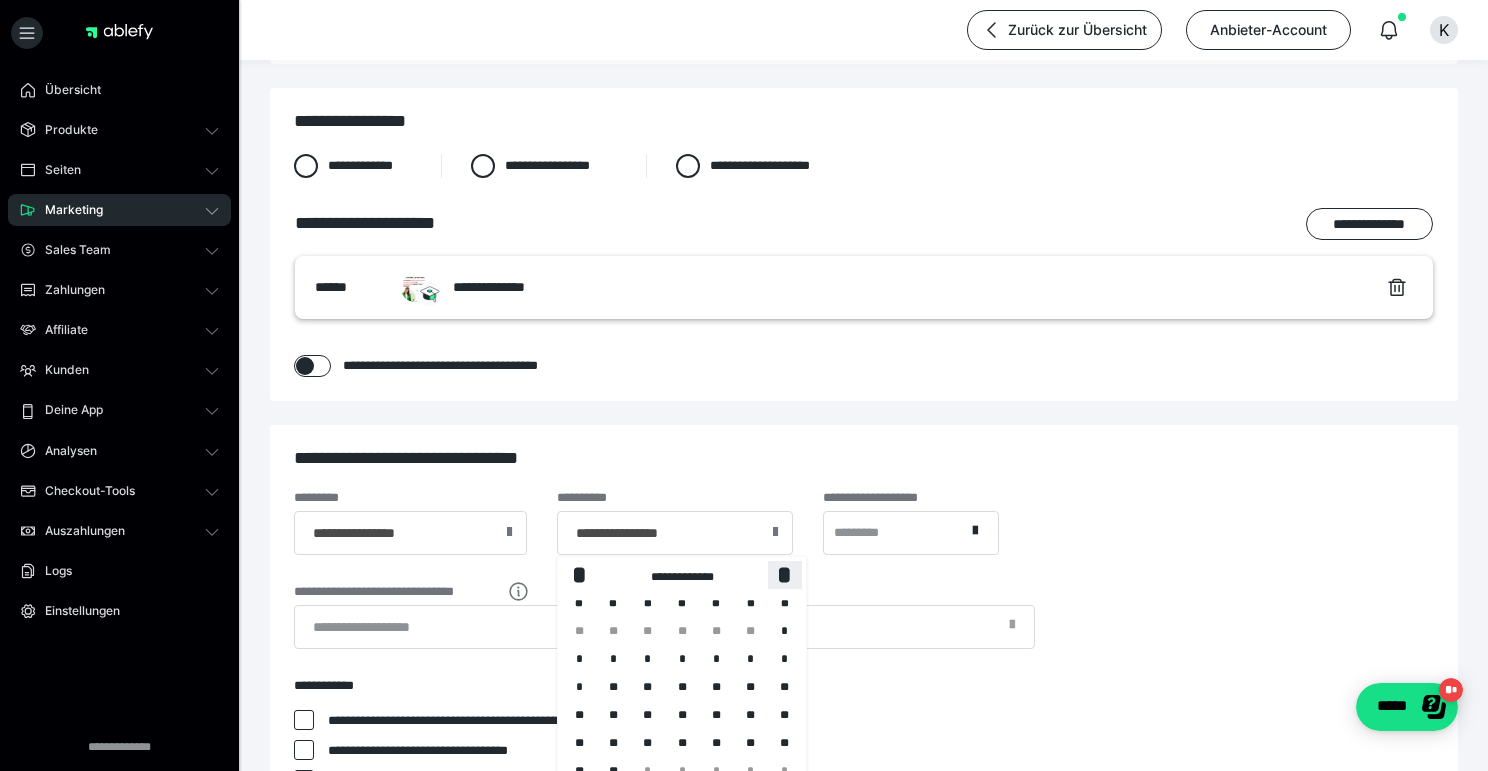 click on "*" at bounding box center [785, 574] 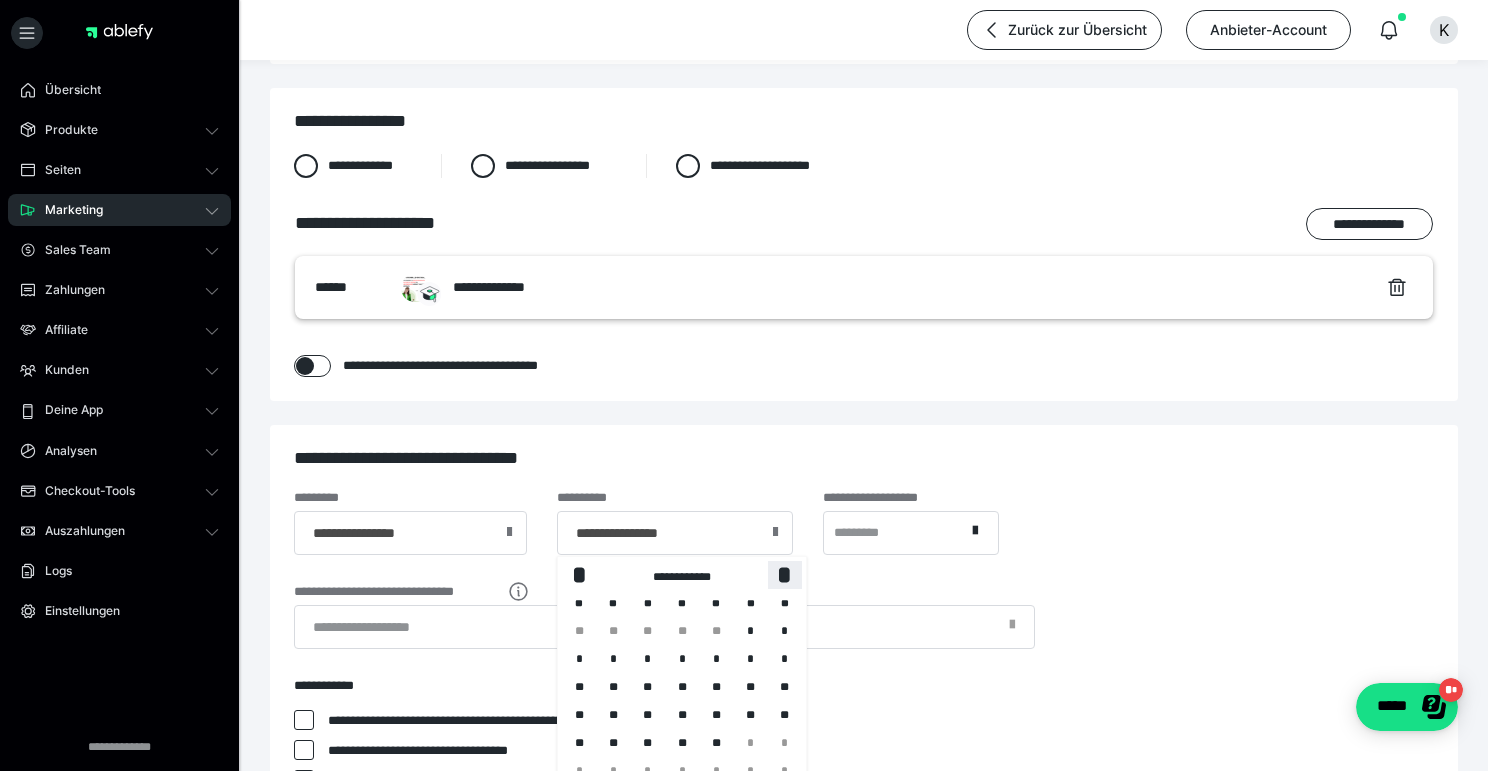 click on "*" at bounding box center (785, 574) 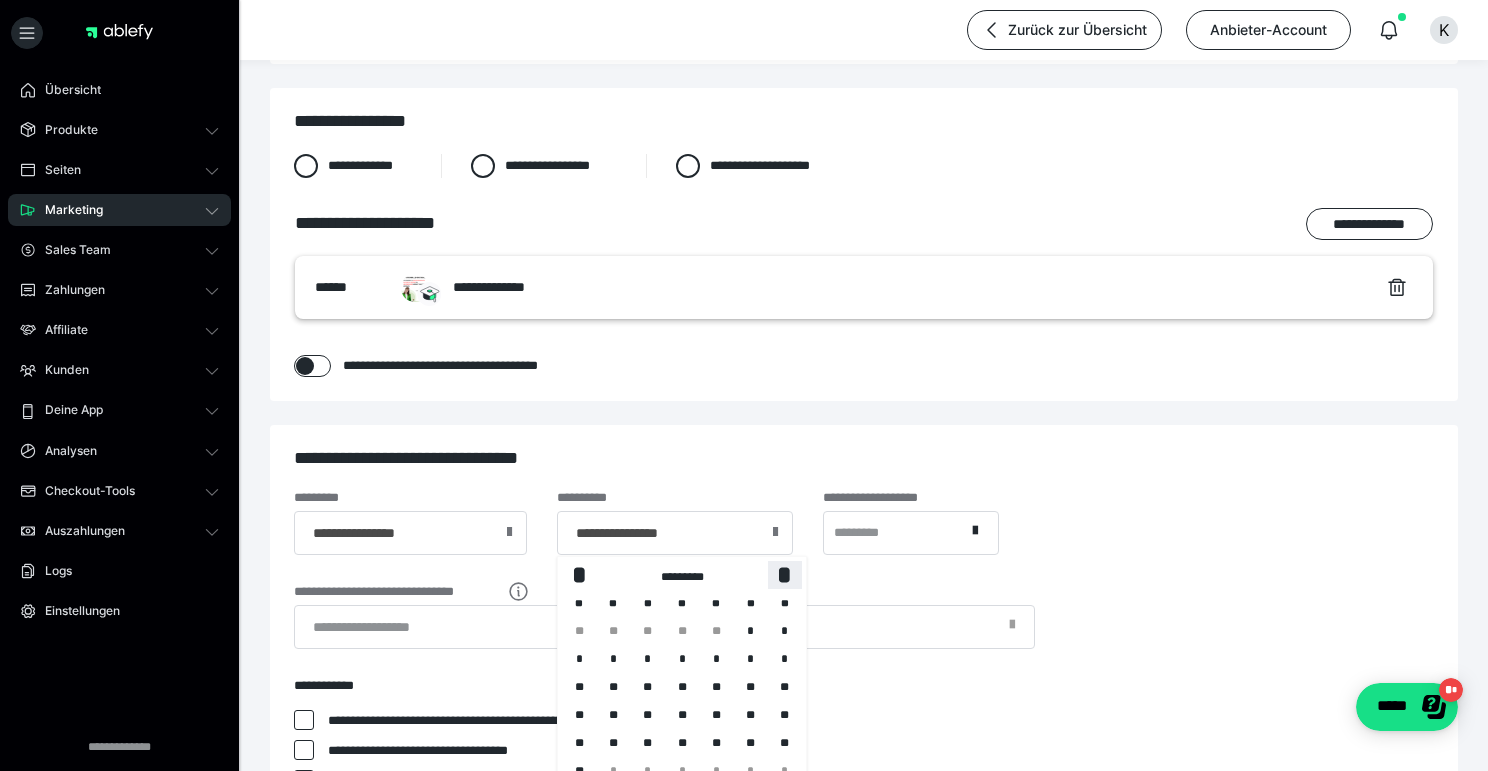 click on "*" at bounding box center (785, 574) 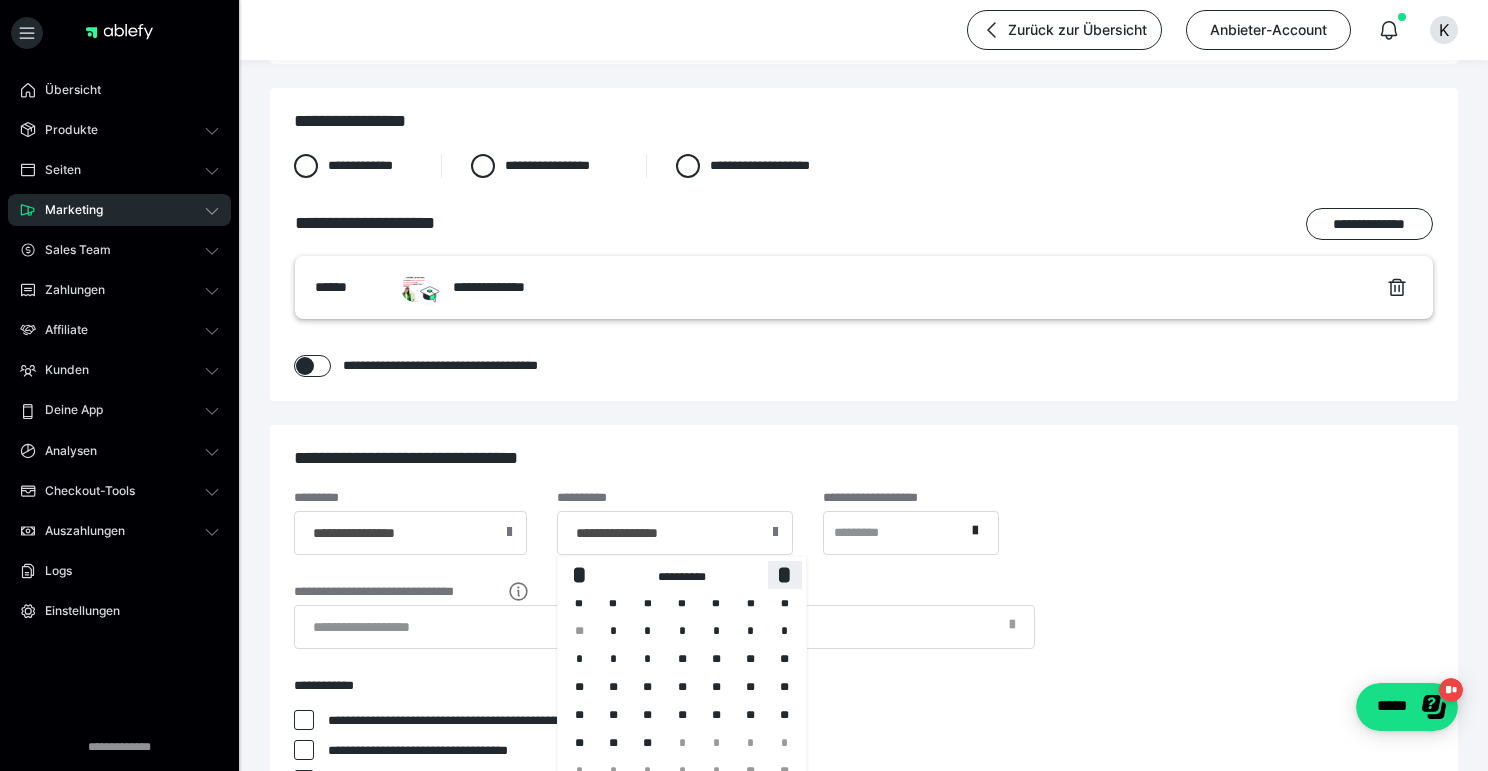 click on "*" at bounding box center [785, 574] 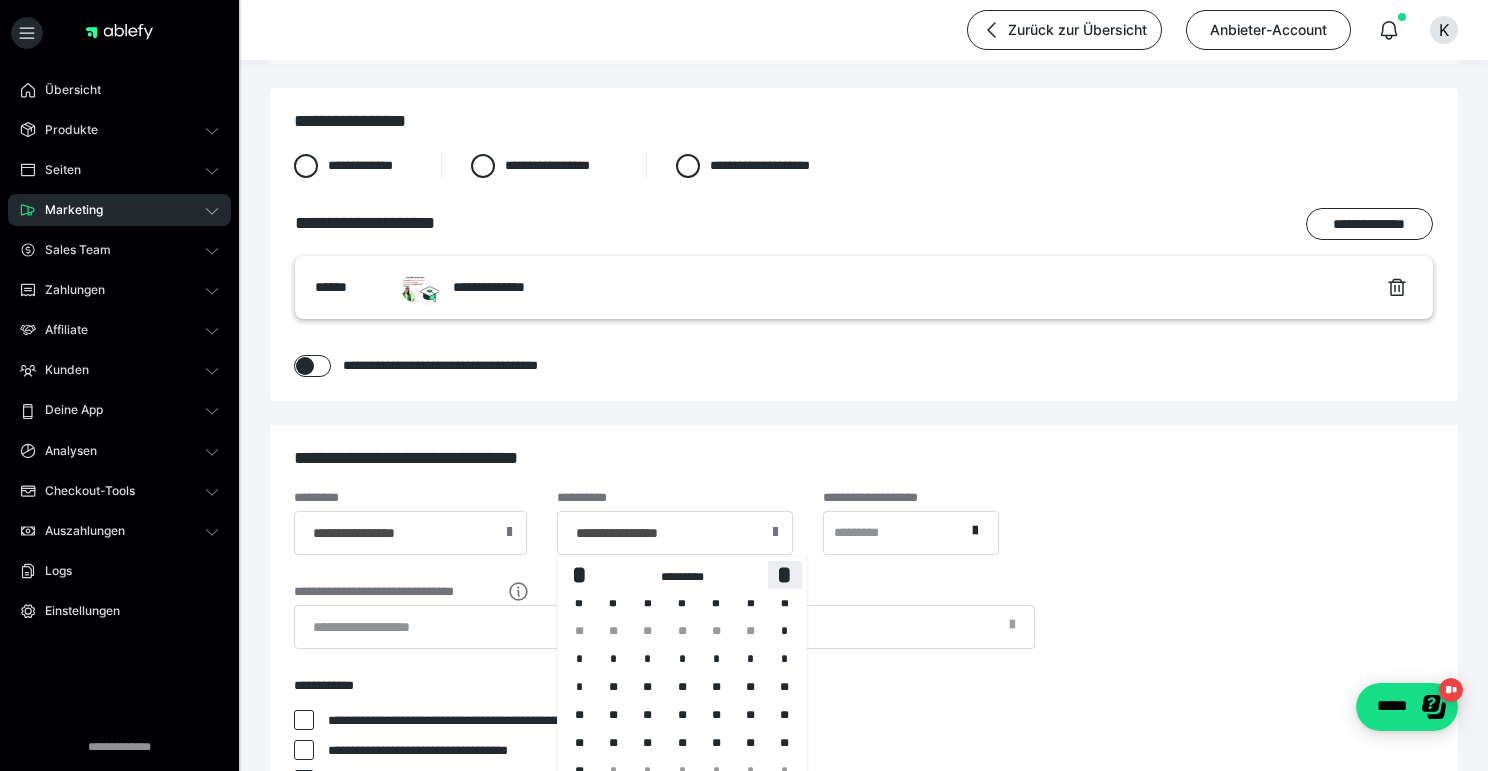 click on "*" at bounding box center (785, 574) 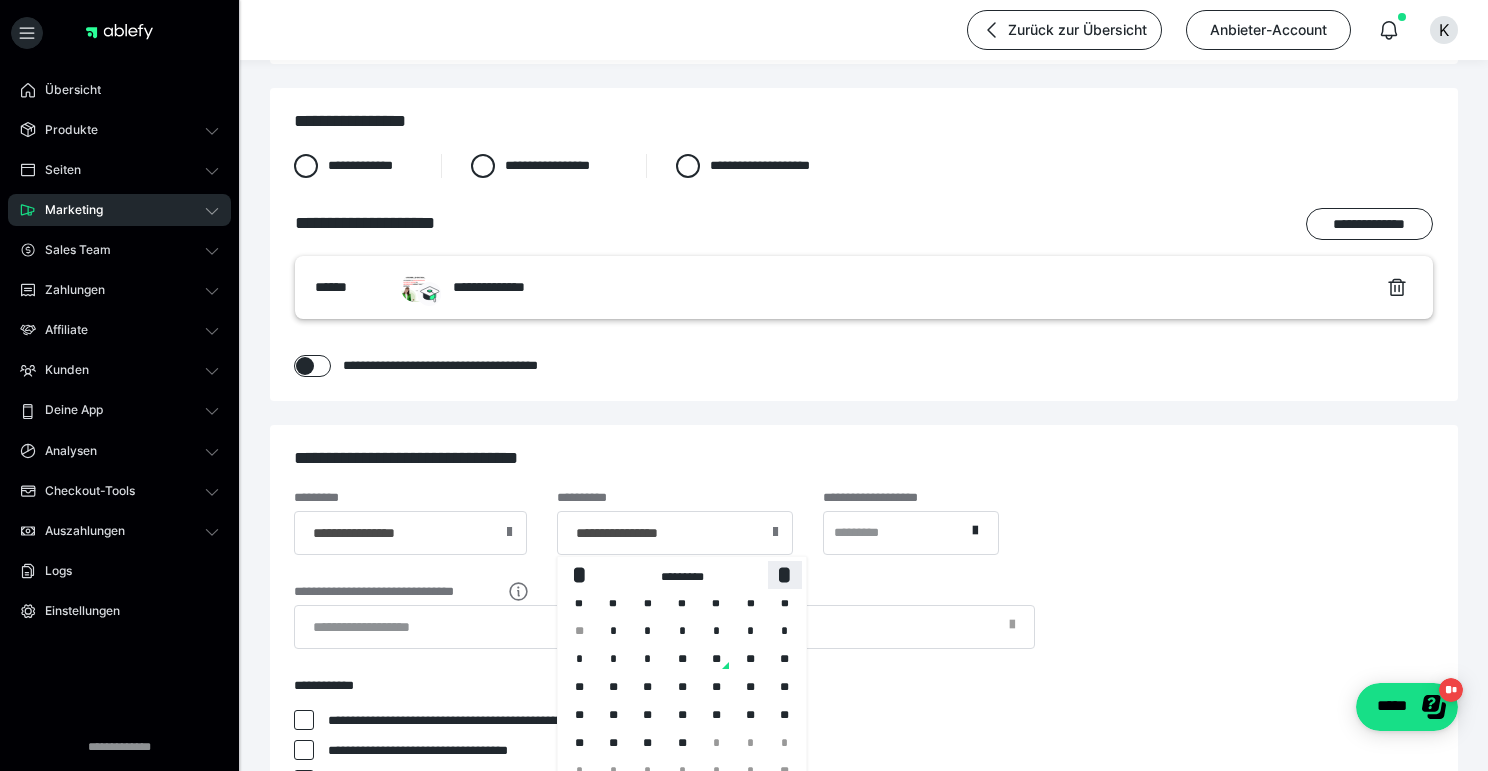 click on "*" at bounding box center [785, 574] 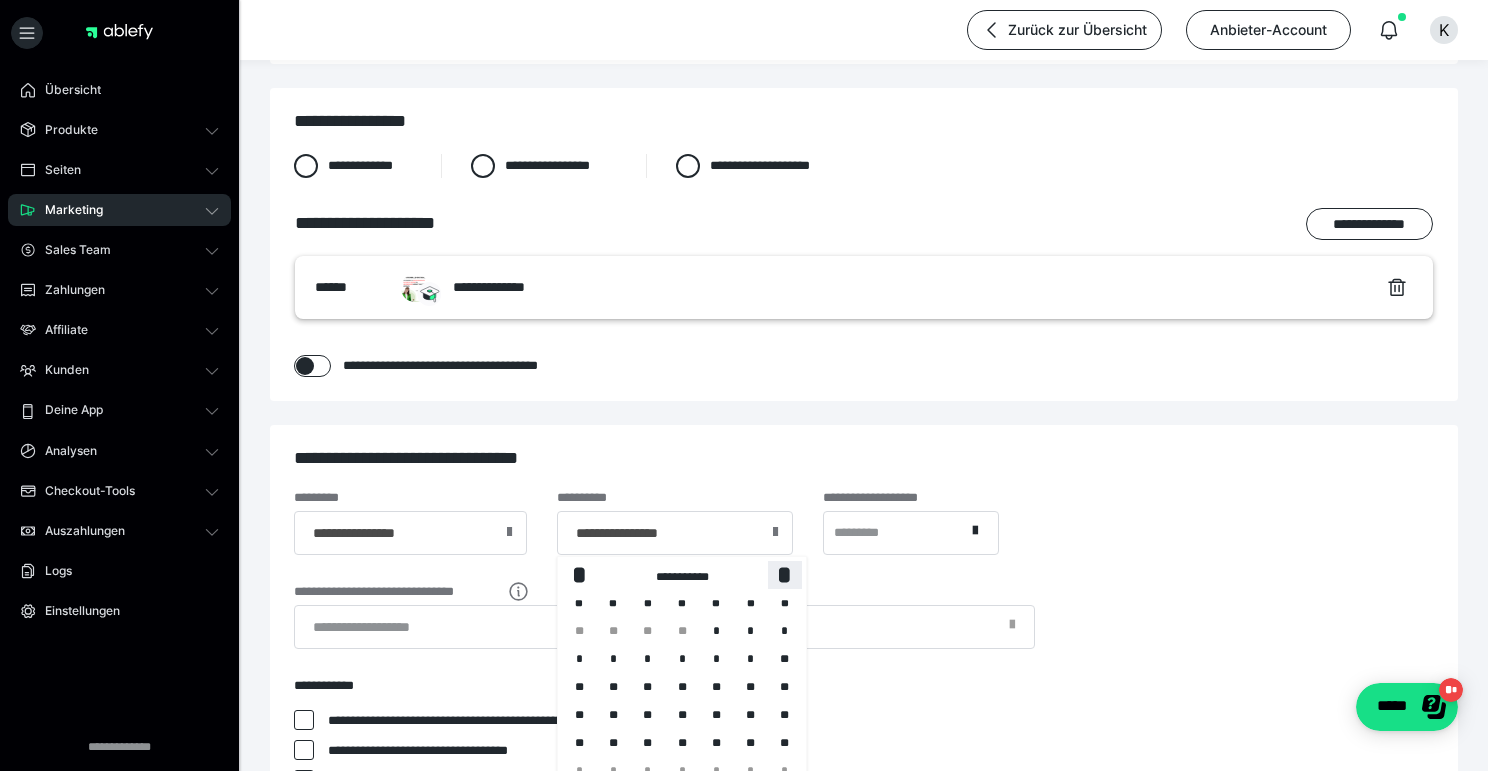 click on "*" at bounding box center (785, 574) 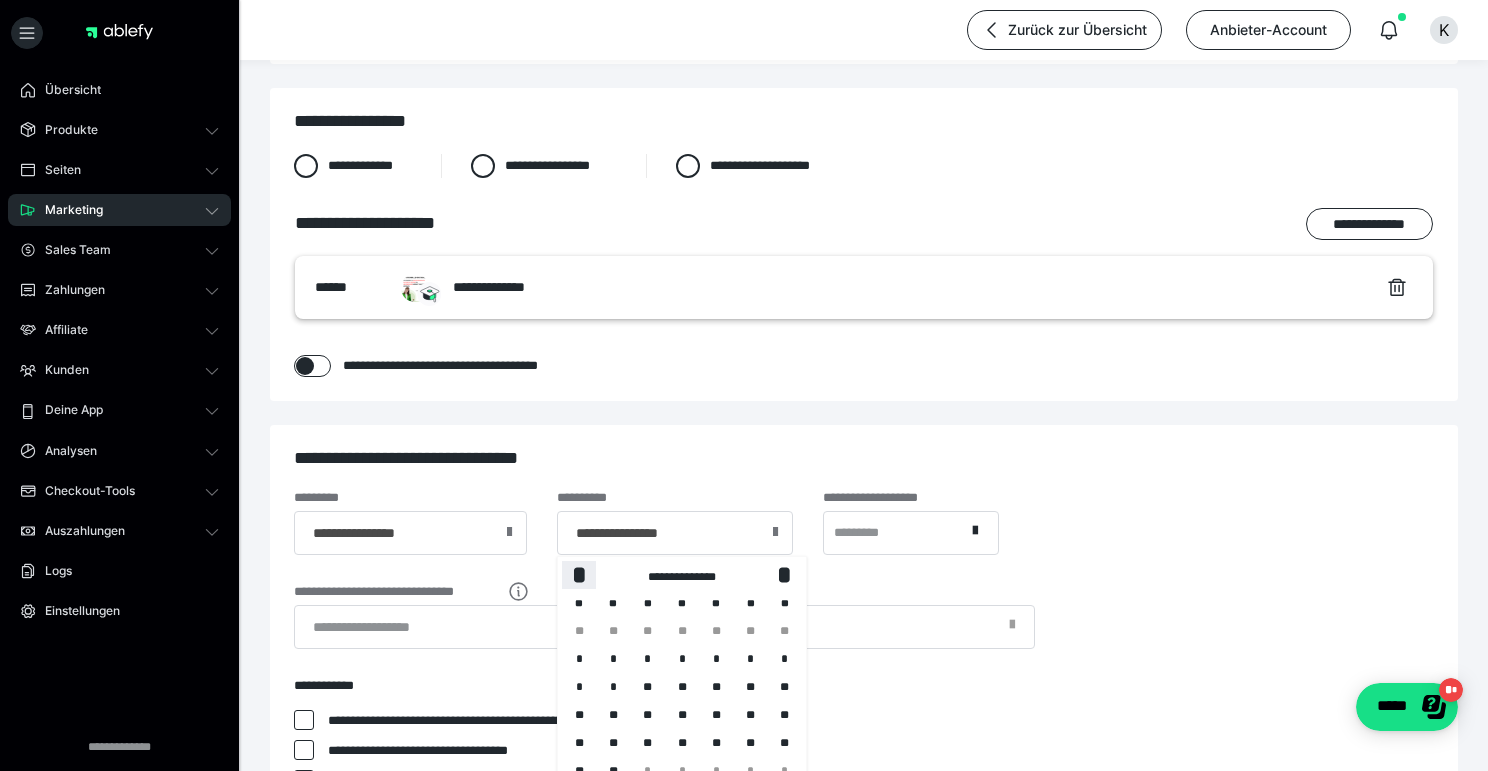 click on "*" at bounding box center [579, 574] 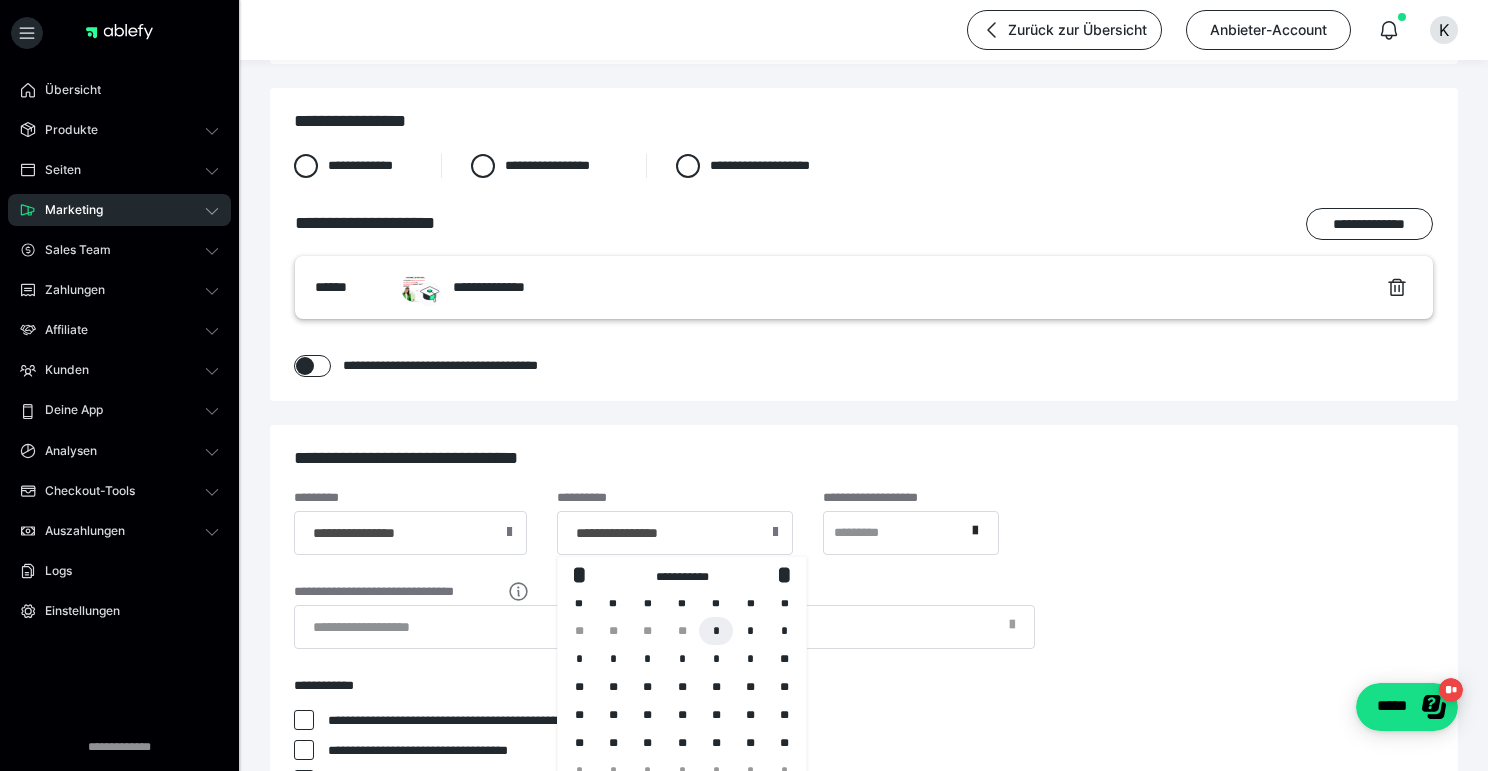 click on "*" at bounding box center [716, 631] 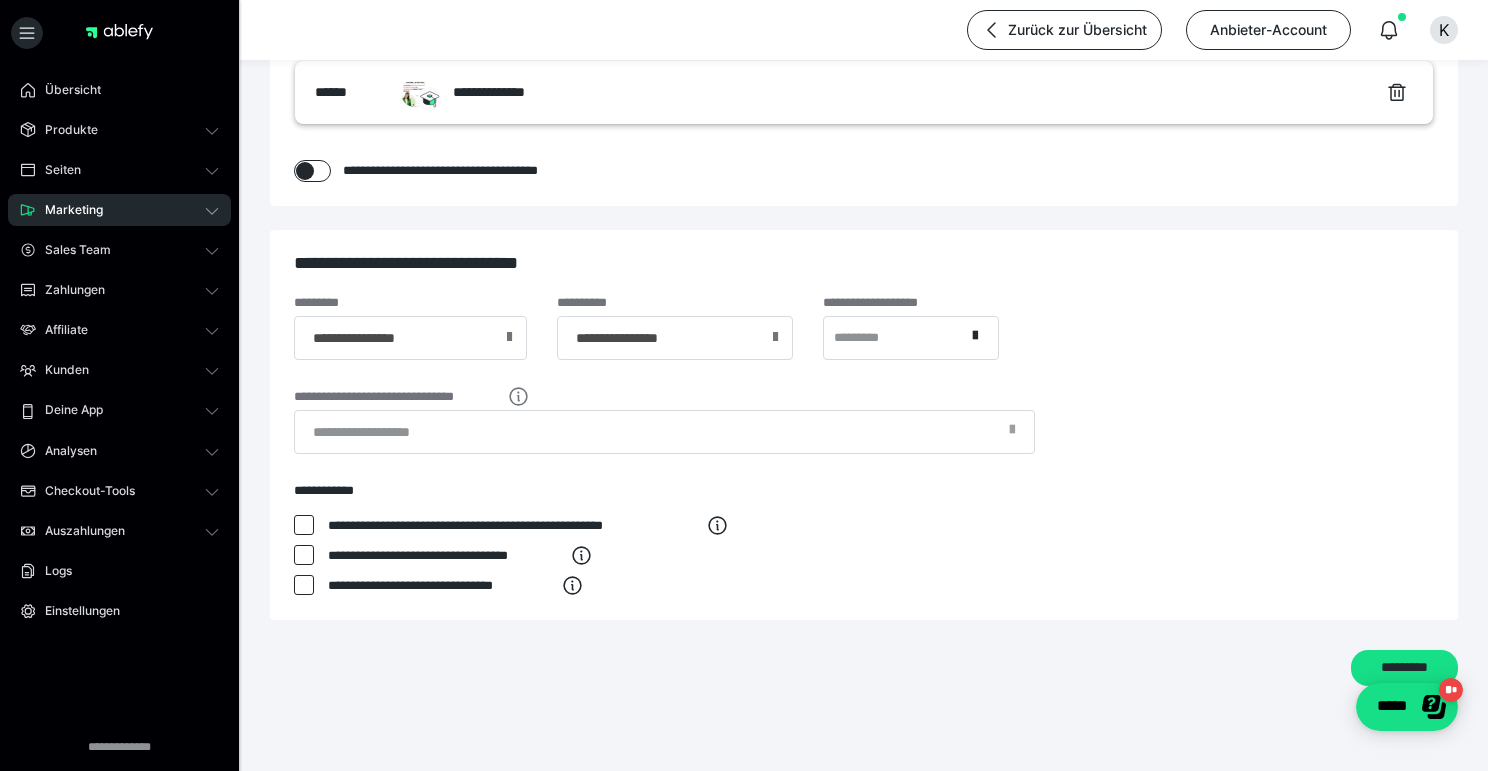scroll, scrollTop: 790, scrollLeft: 0, axis: vertical 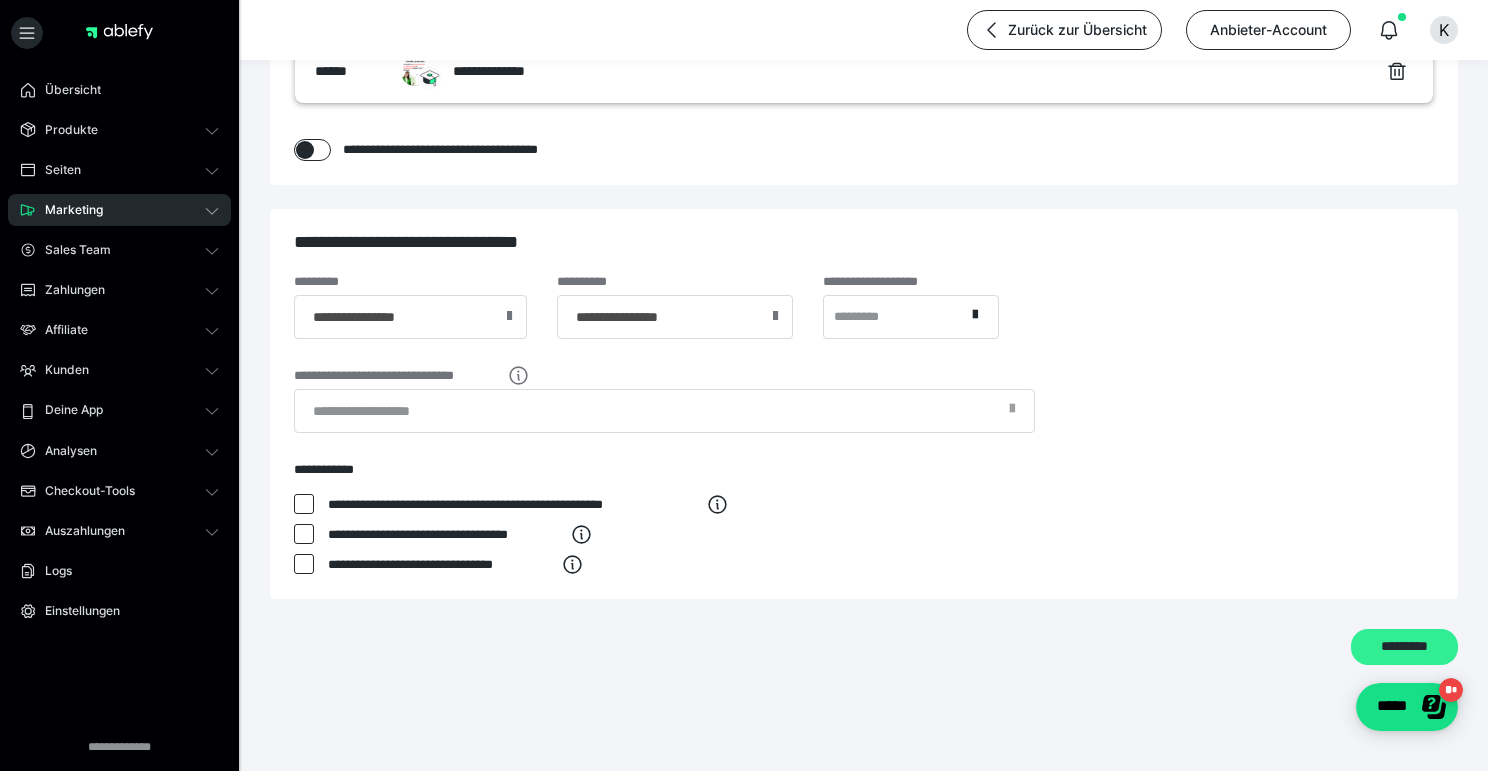 click on "*********" at bounding box center (1404, 647) 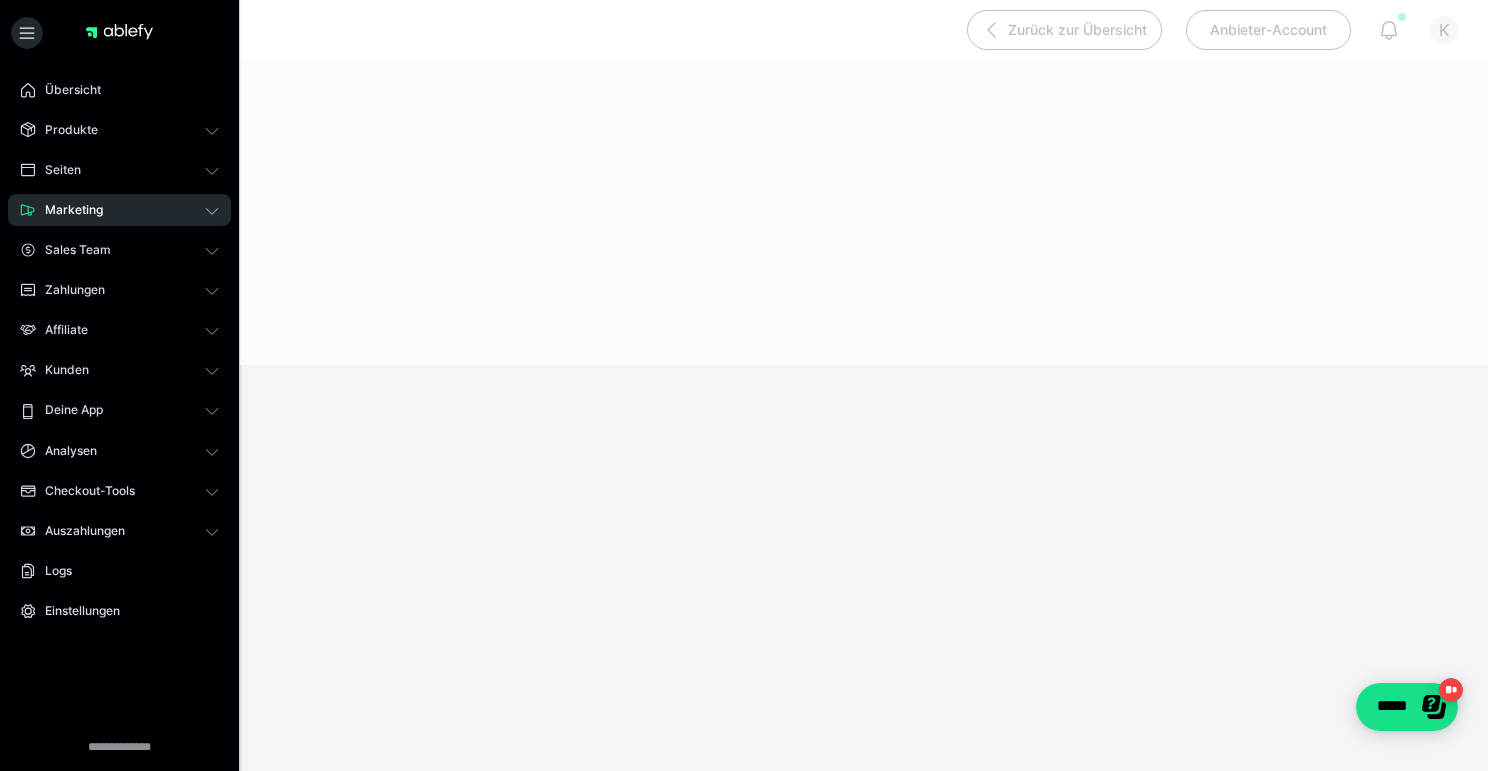 scroll, scrollTop: 384, scrollLeft: 0, axis: vertical 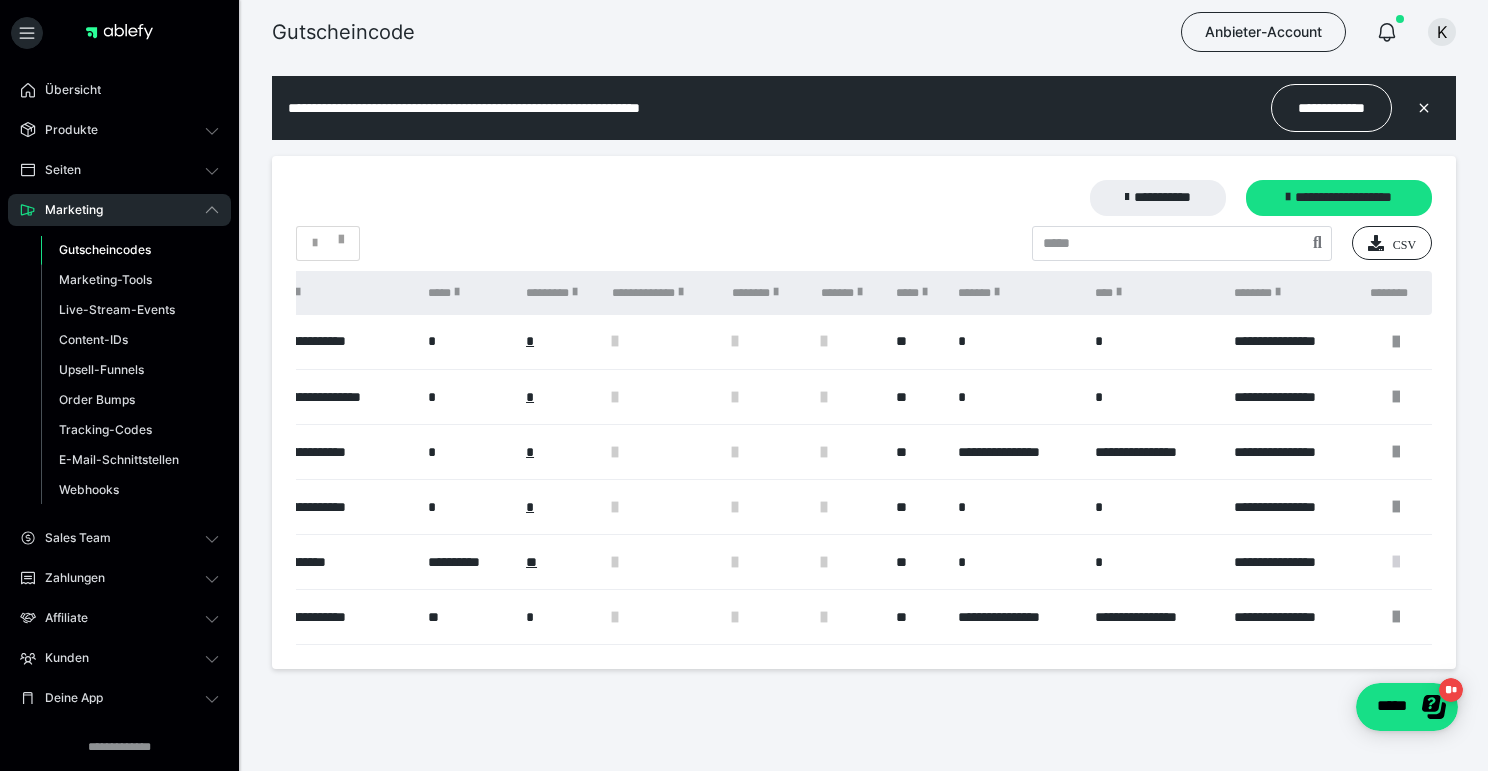 click at bounding box center [1396, 562] 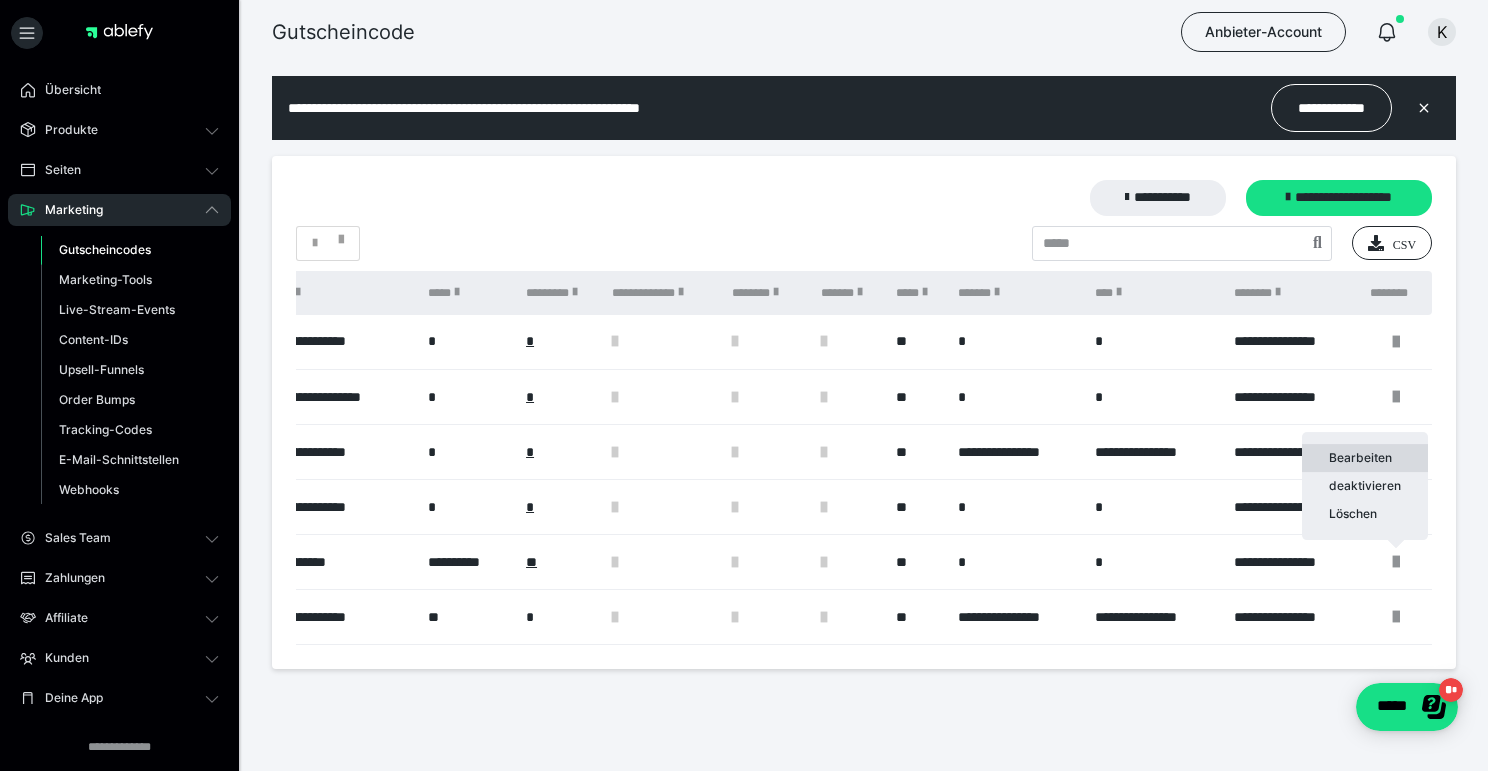 click on "Bearbeiten" at bounding box center (1365, 458) 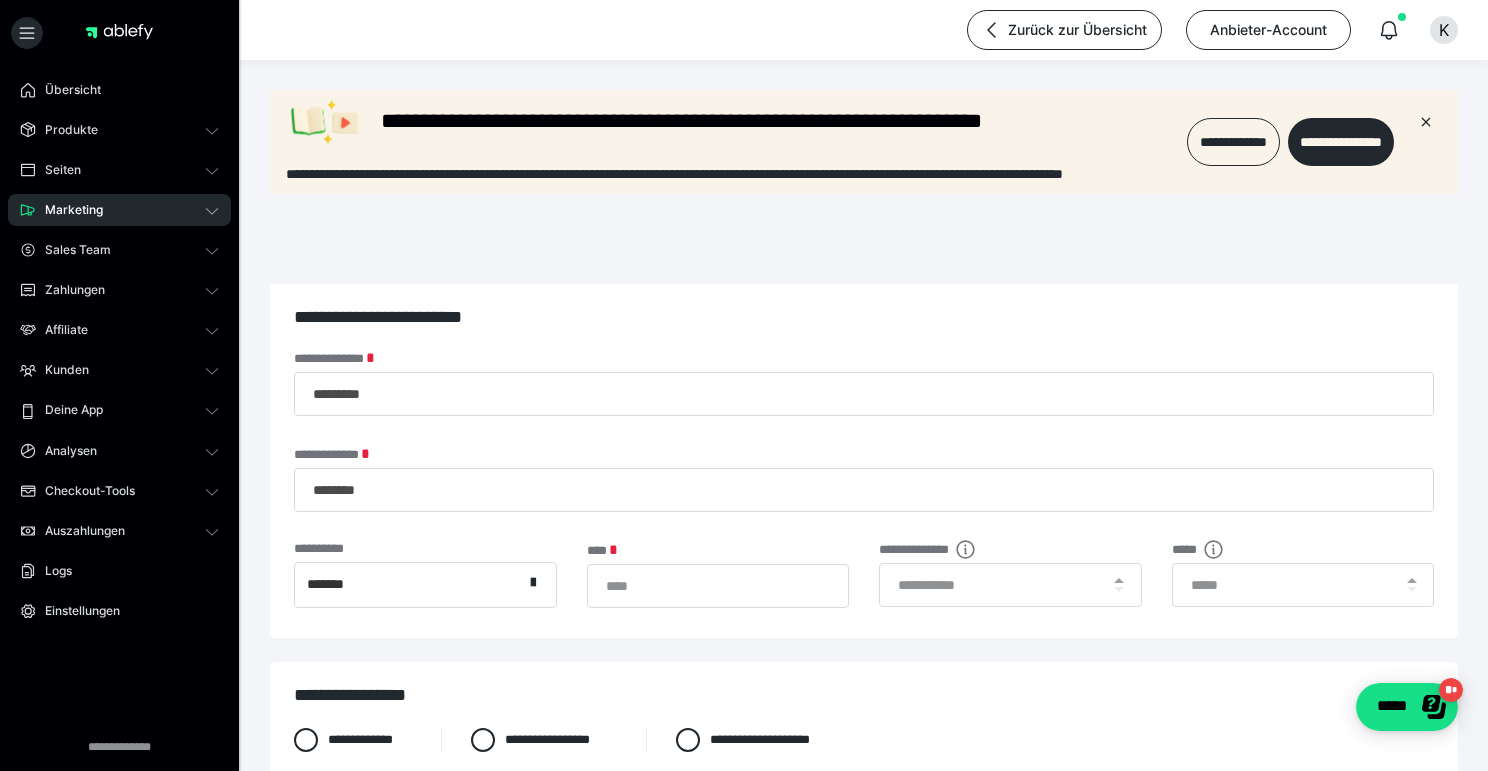 scroll, scrollTop: 0, scrollLeft: 0, axis: both 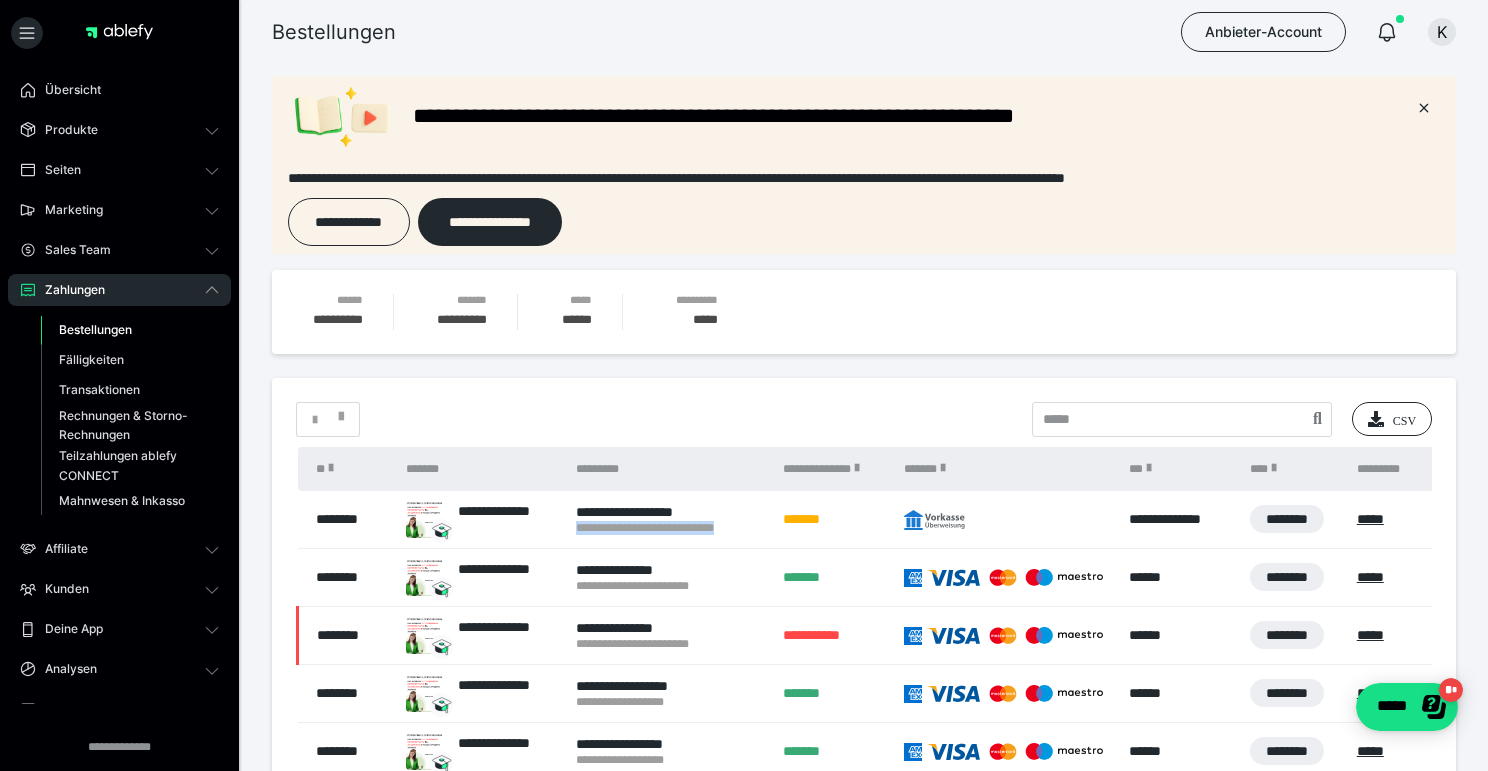 drag, startPoint x: 762, startPoint y: 529, endPoint x: 577, endPoint y: 529, distance: 185 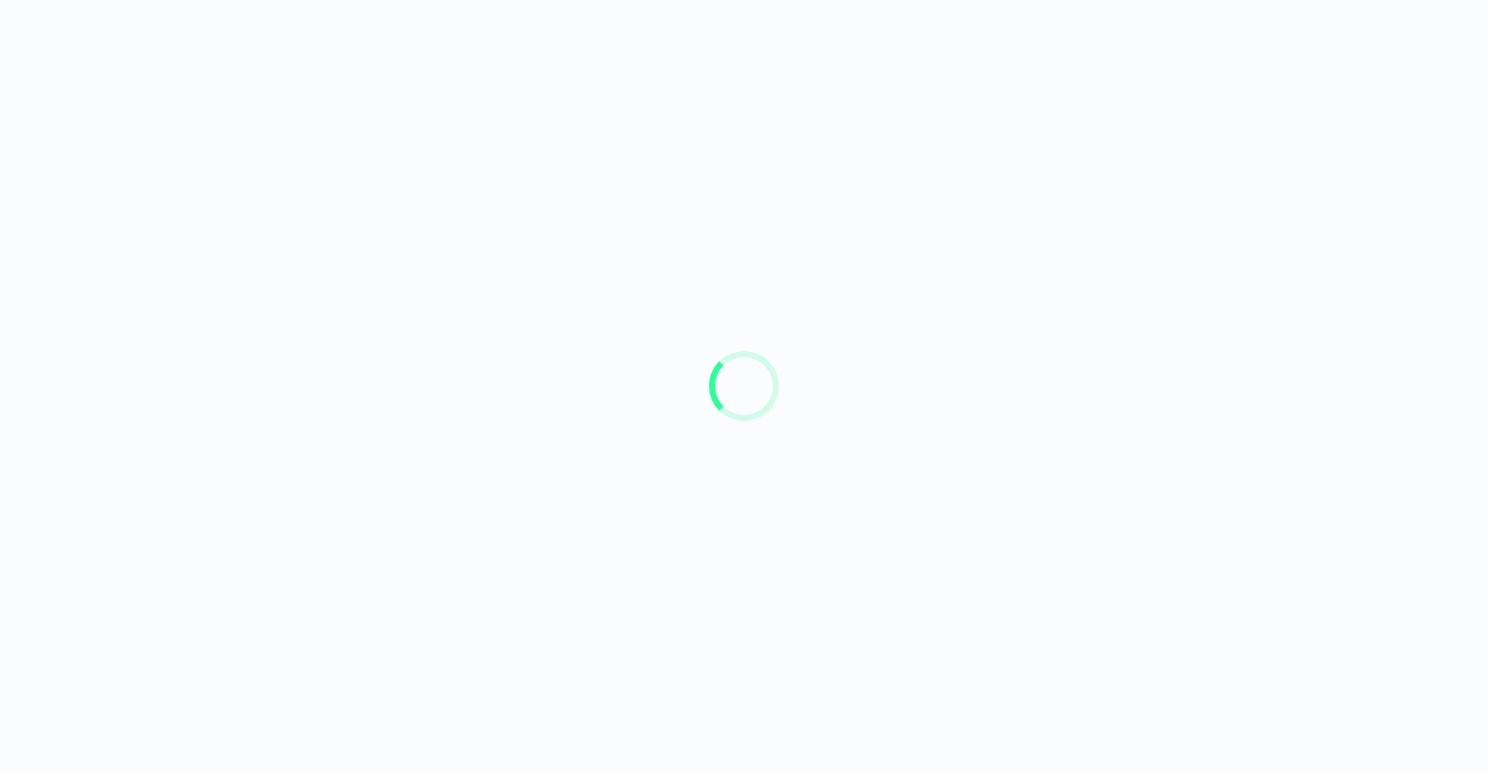scroll, scrollTop: 0, scrollLeft: 0, axis: both 